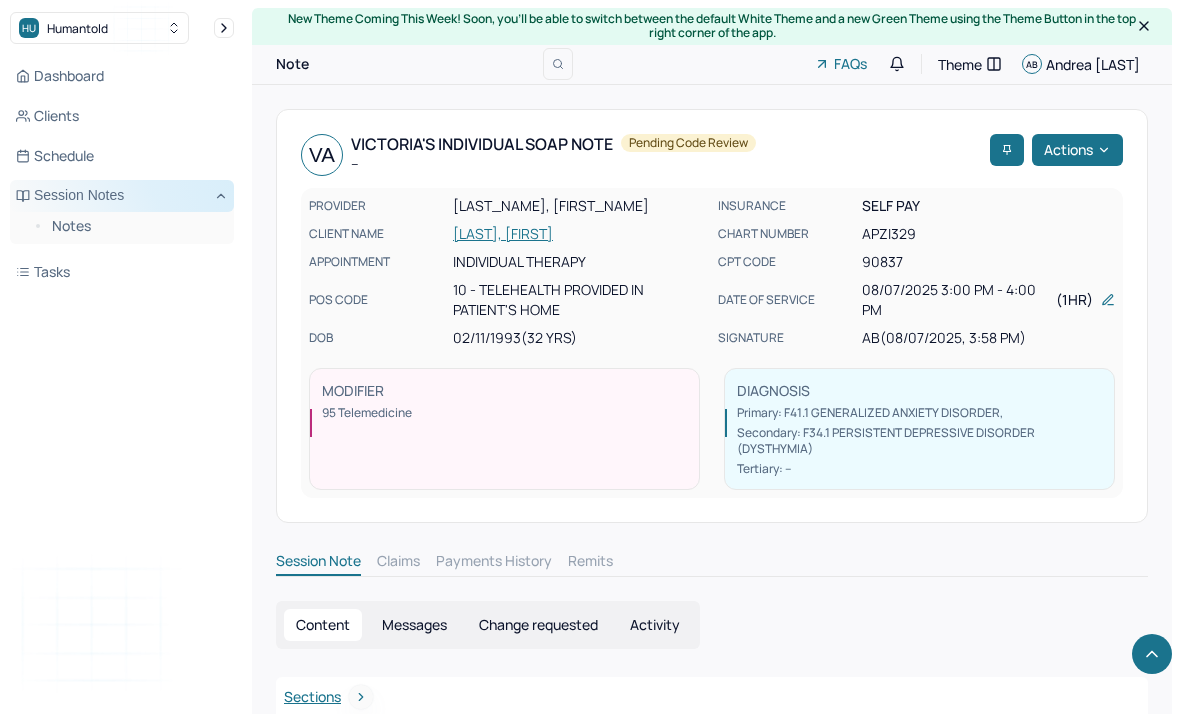 scroll, scrollTop: 3150, scrollLeft: 0, axis: vertical 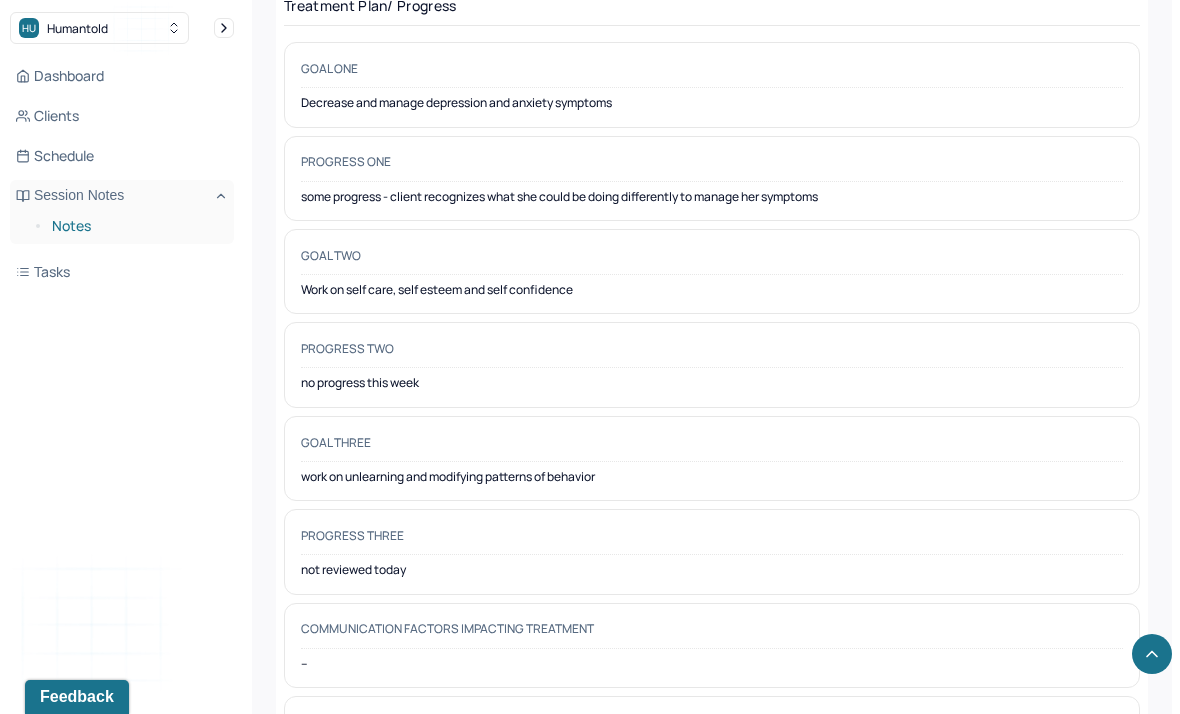 click on "Notes" at bounding box center (135, 226) 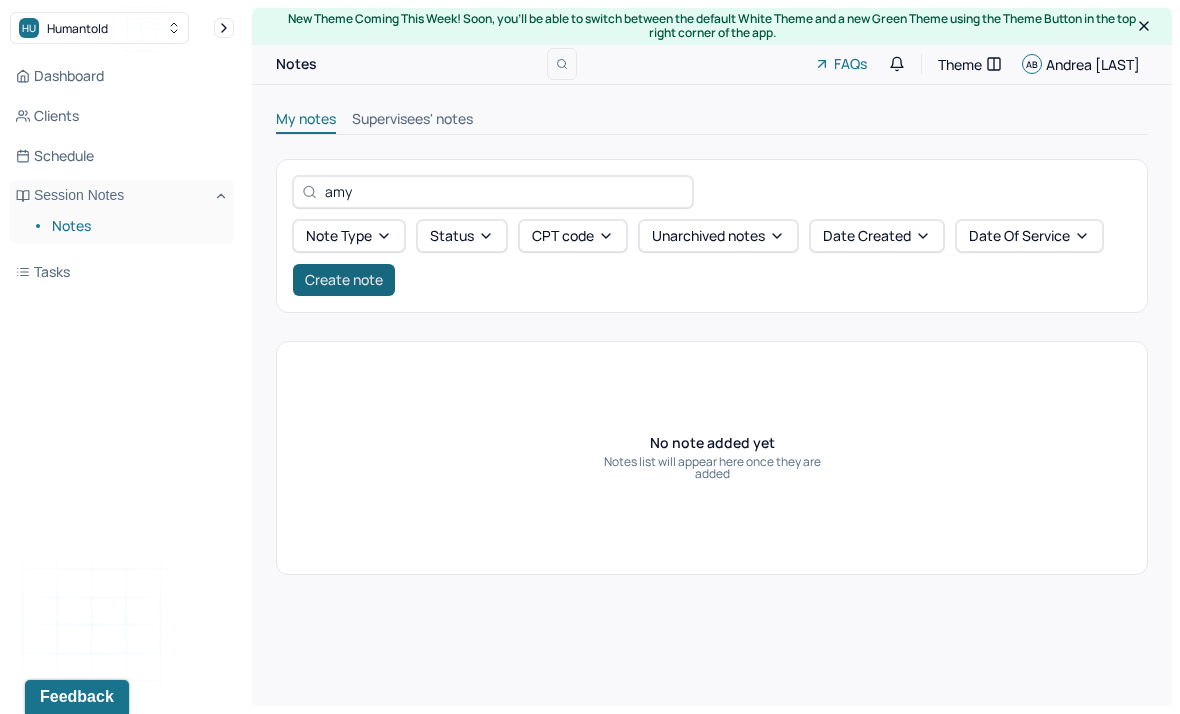 click on "Create note" at bounding box center (344, 280) 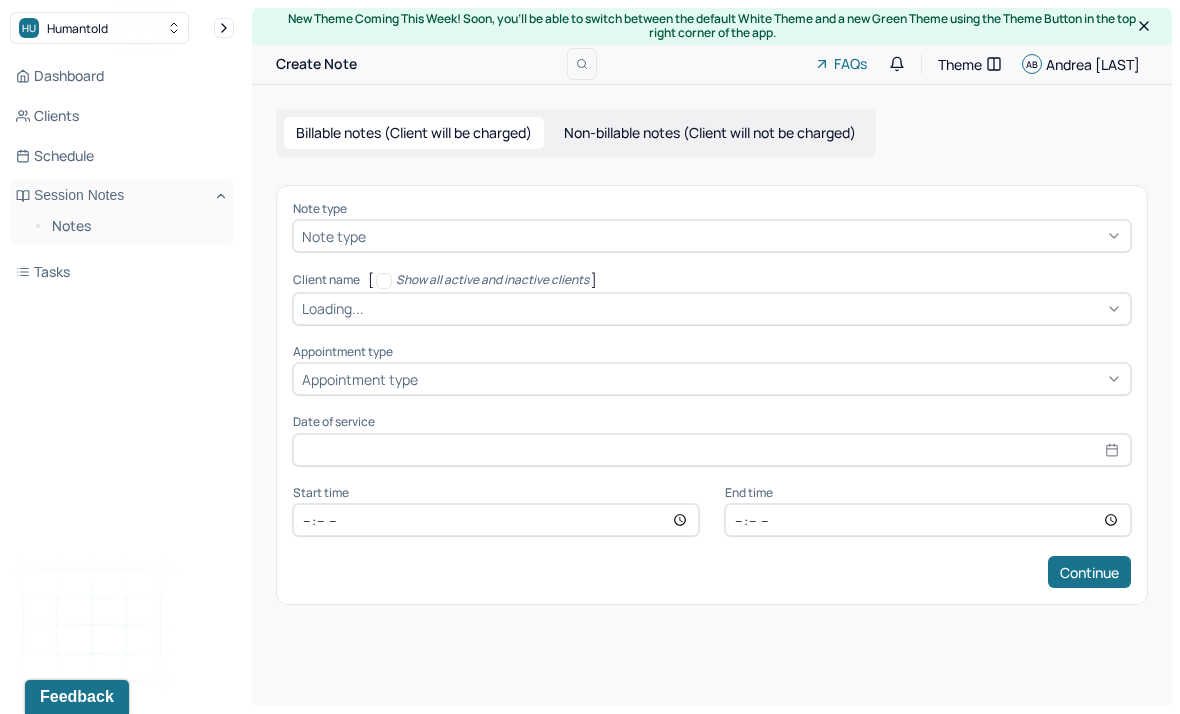 click on "Note type" at bounding box center (334, 236) 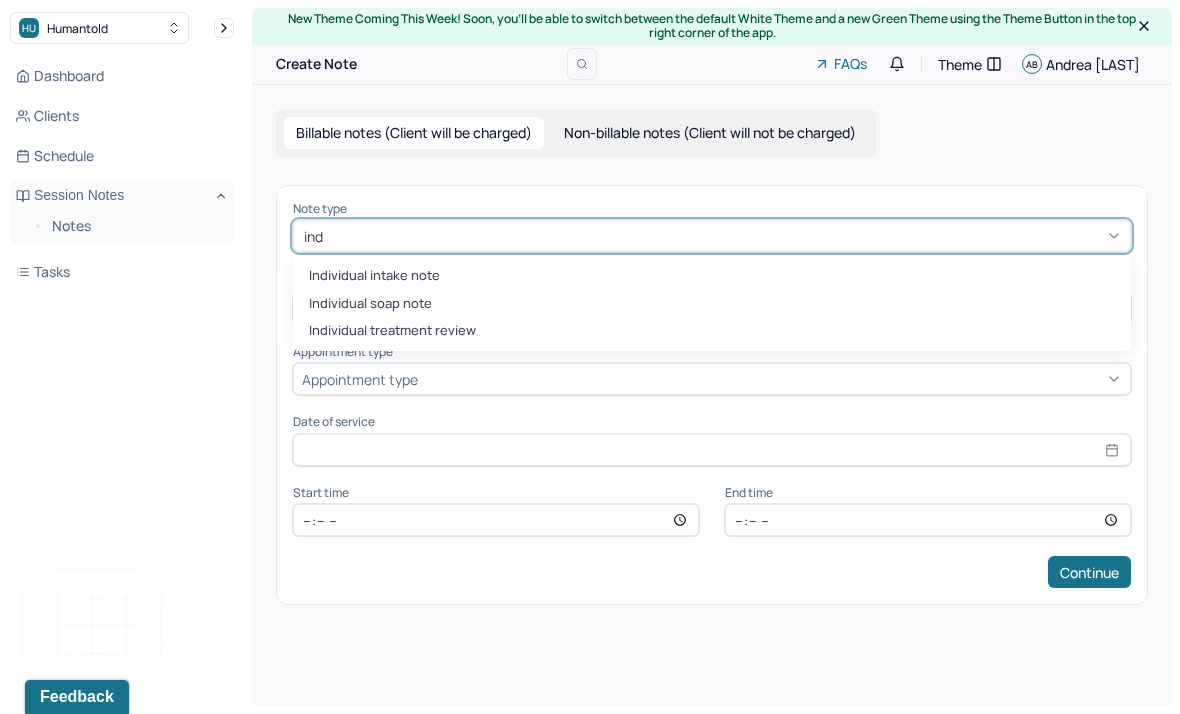 type on "indi" 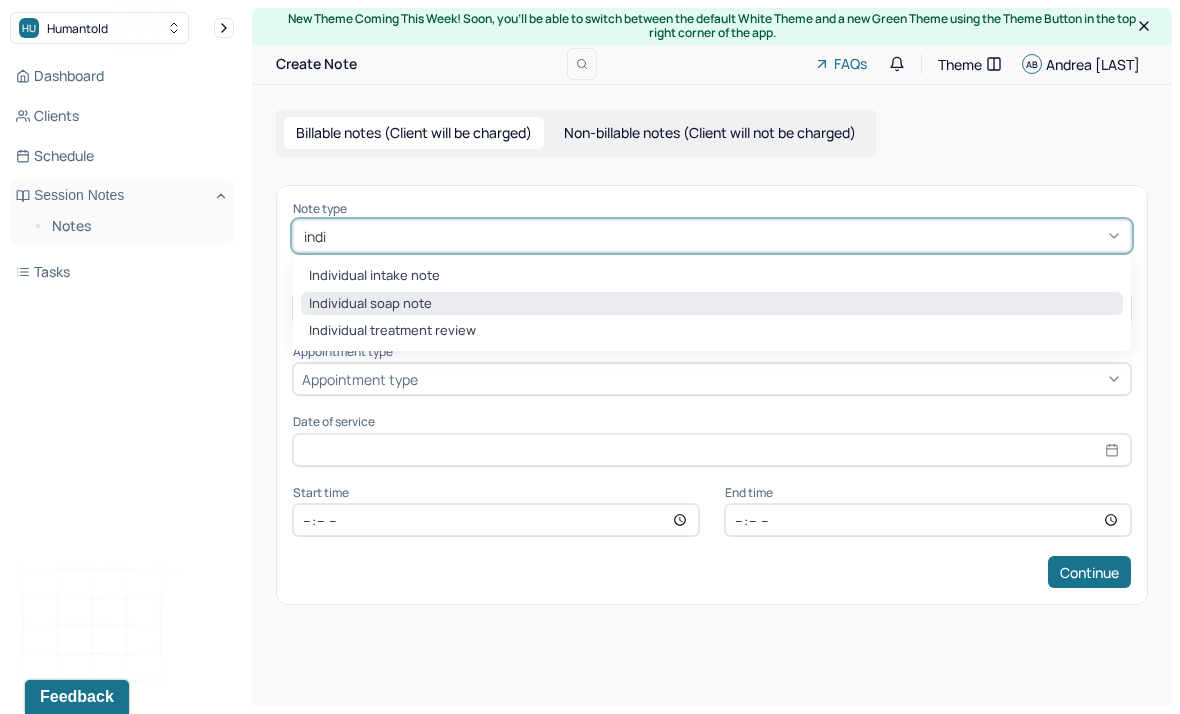 click on "Individual soap note" at bounding box center (712, 304) 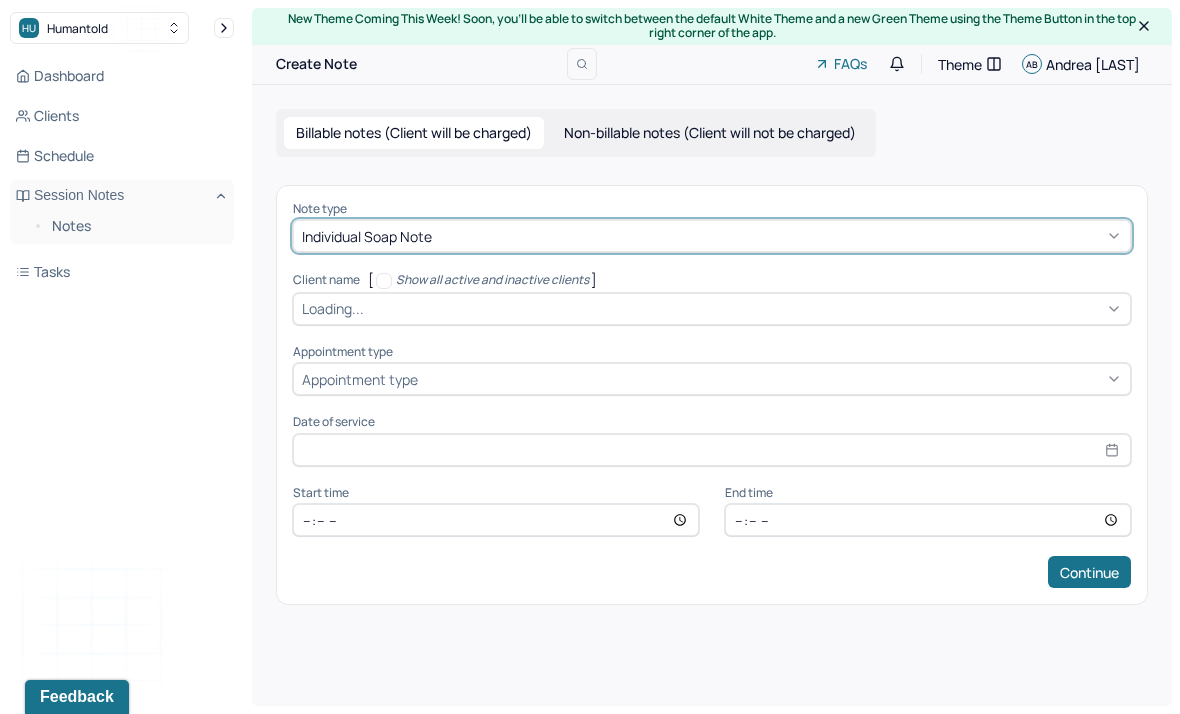 click at bounding box center (371, 308) 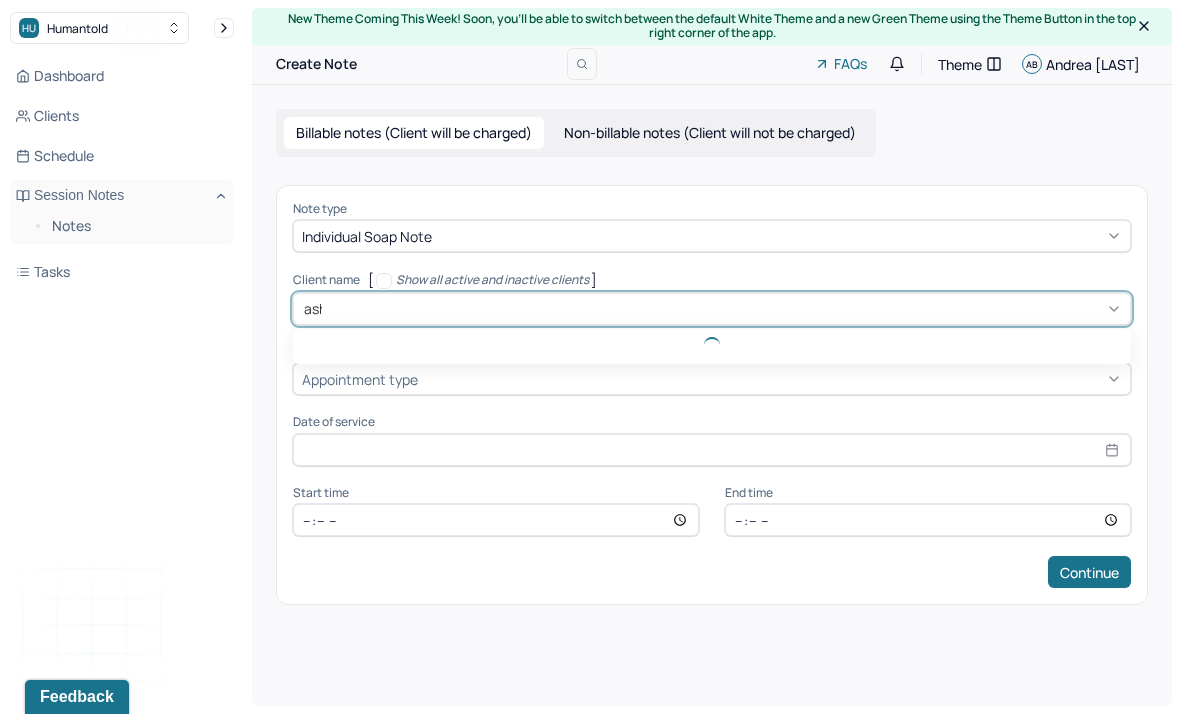 type on "ashl" 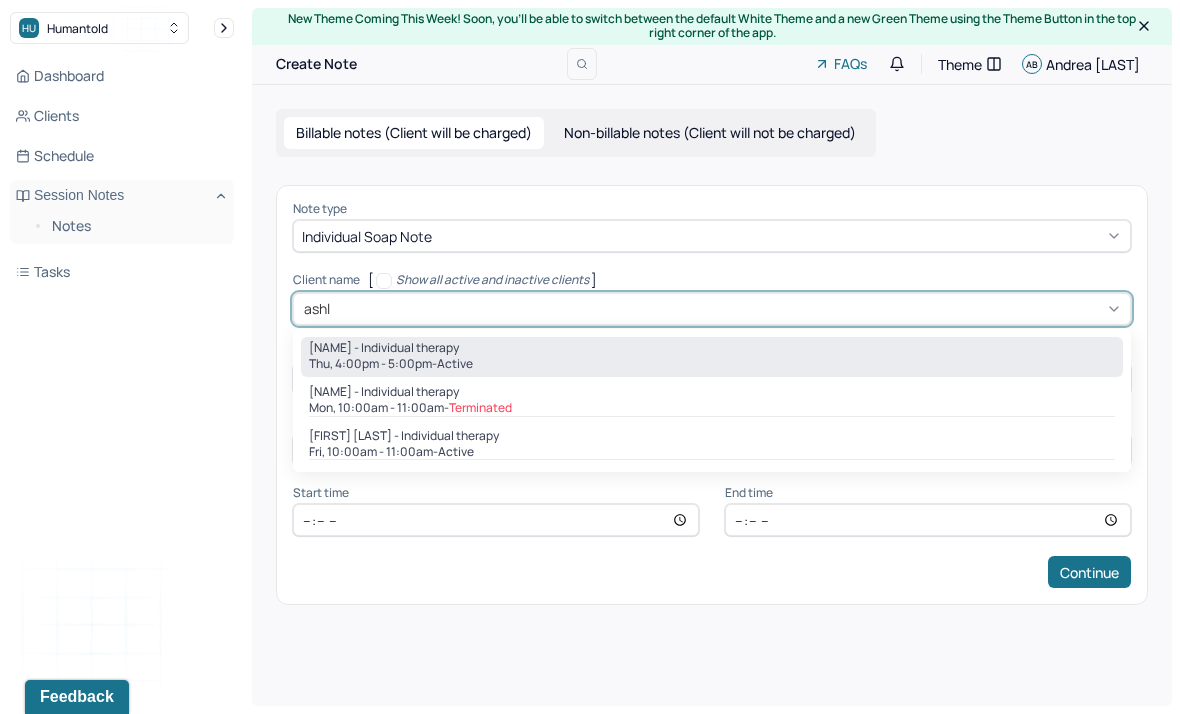 click on "[NAME] - Individual therapy" at bounding box center [384, 348] 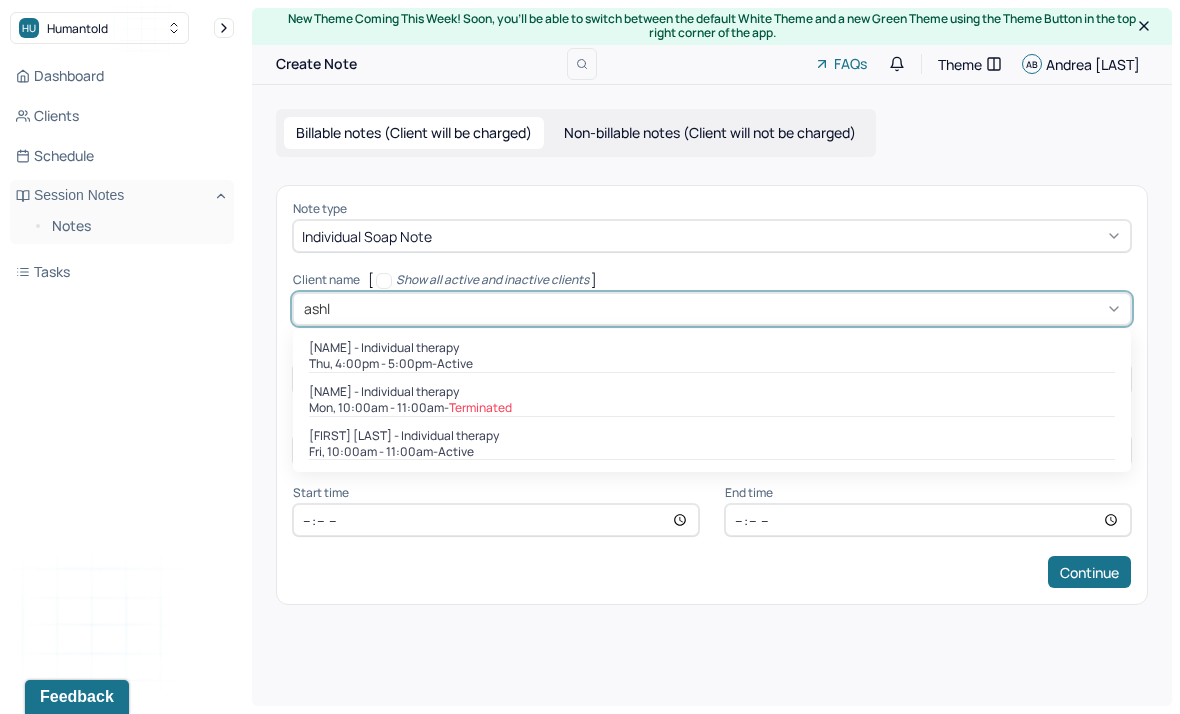 type 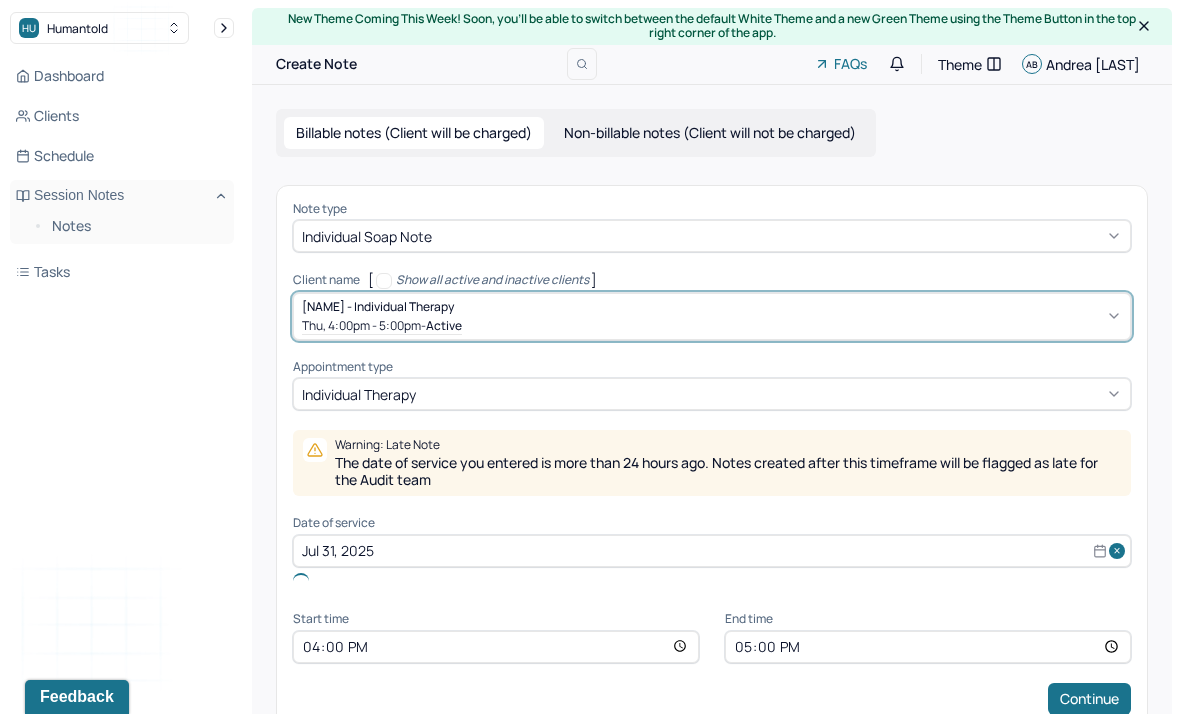 scroll, scrollTop: 21, scrollLeft: 0, axis: vertical 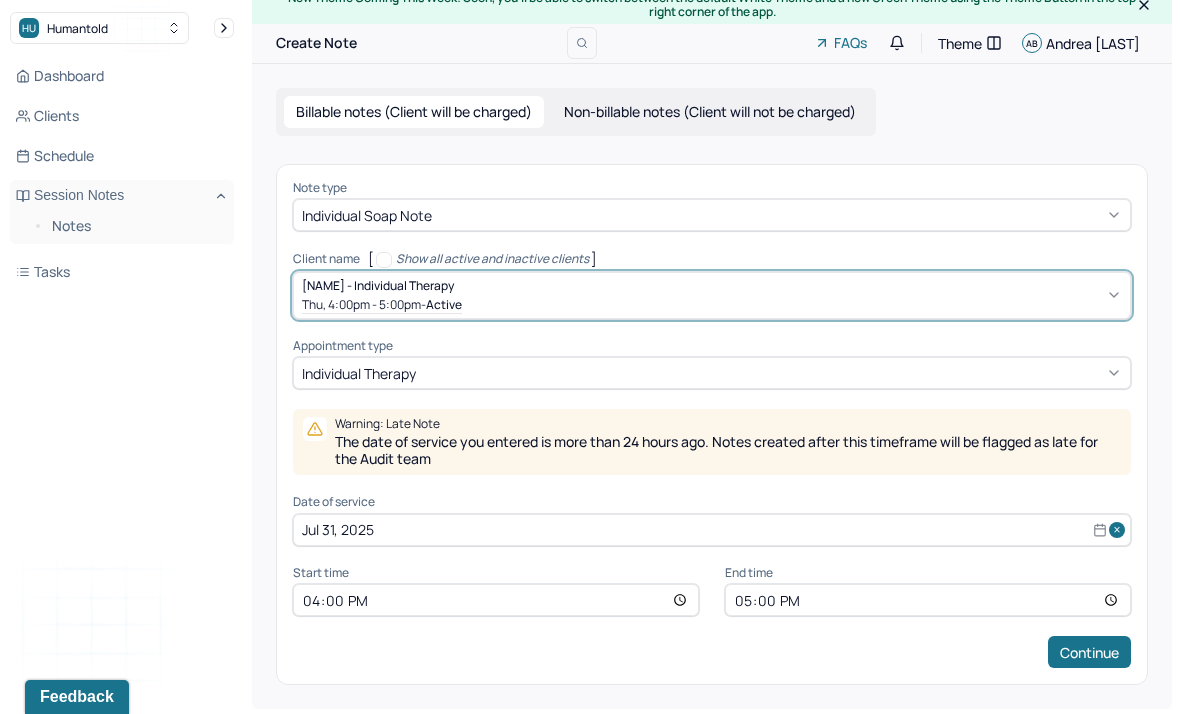 click on "Jul 31, 2025" at bounding box center (712, 530) 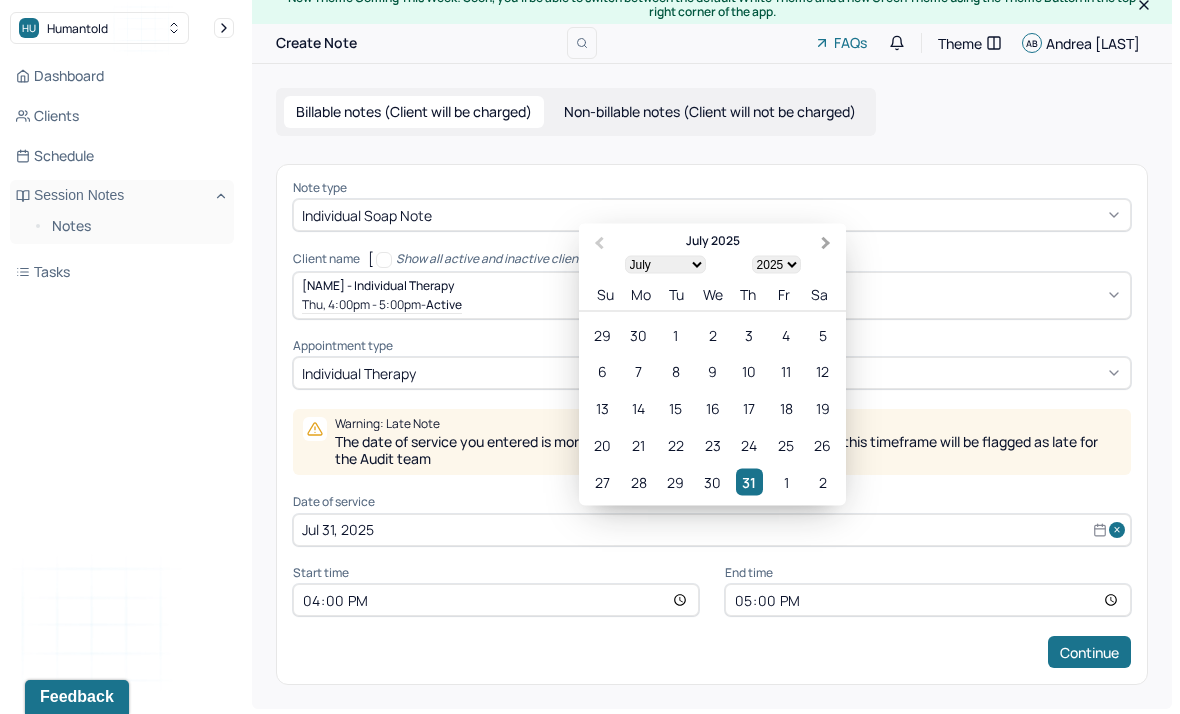 click on "Next Month" at bounding box center [826, 243] 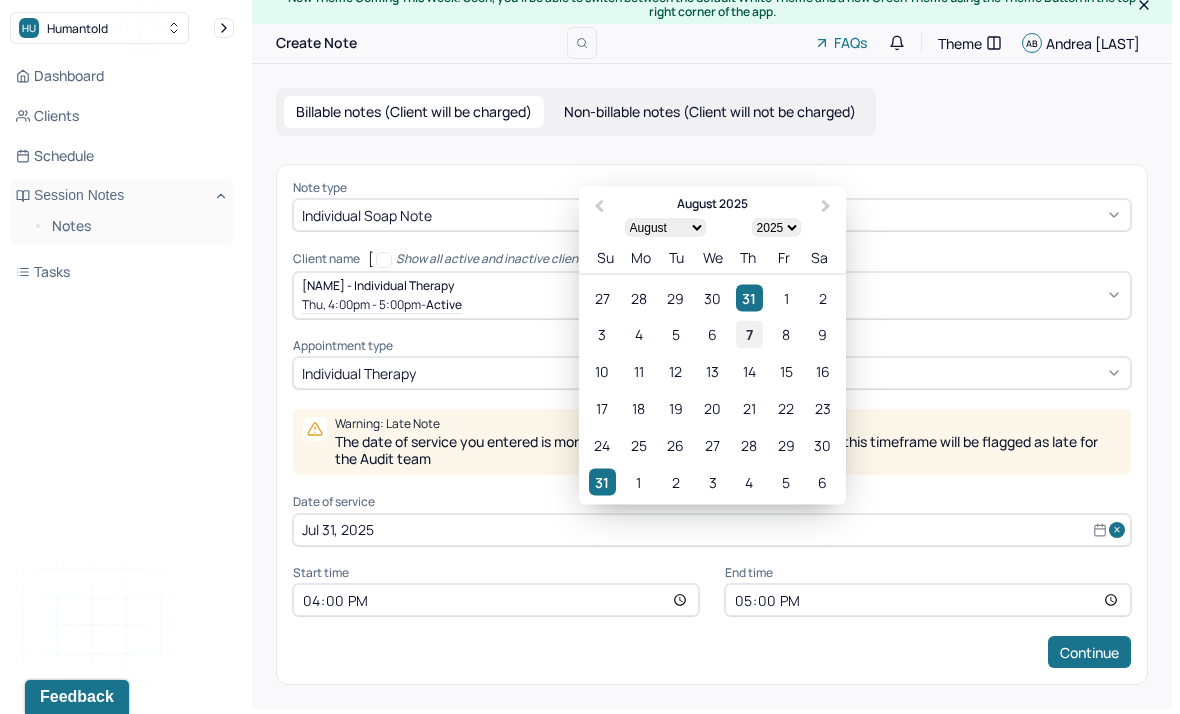 click on "7" at bounding box center (749, 334) 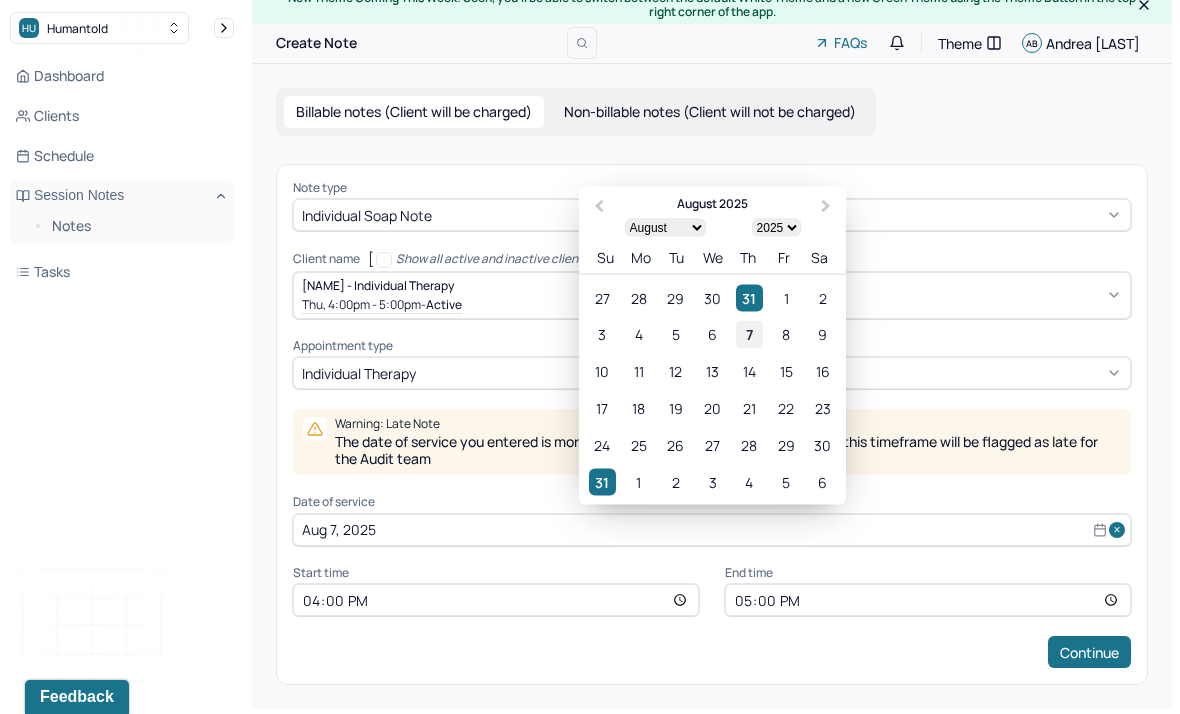scroll, scrollTop: 0, scrollLeft: 0, axis: both 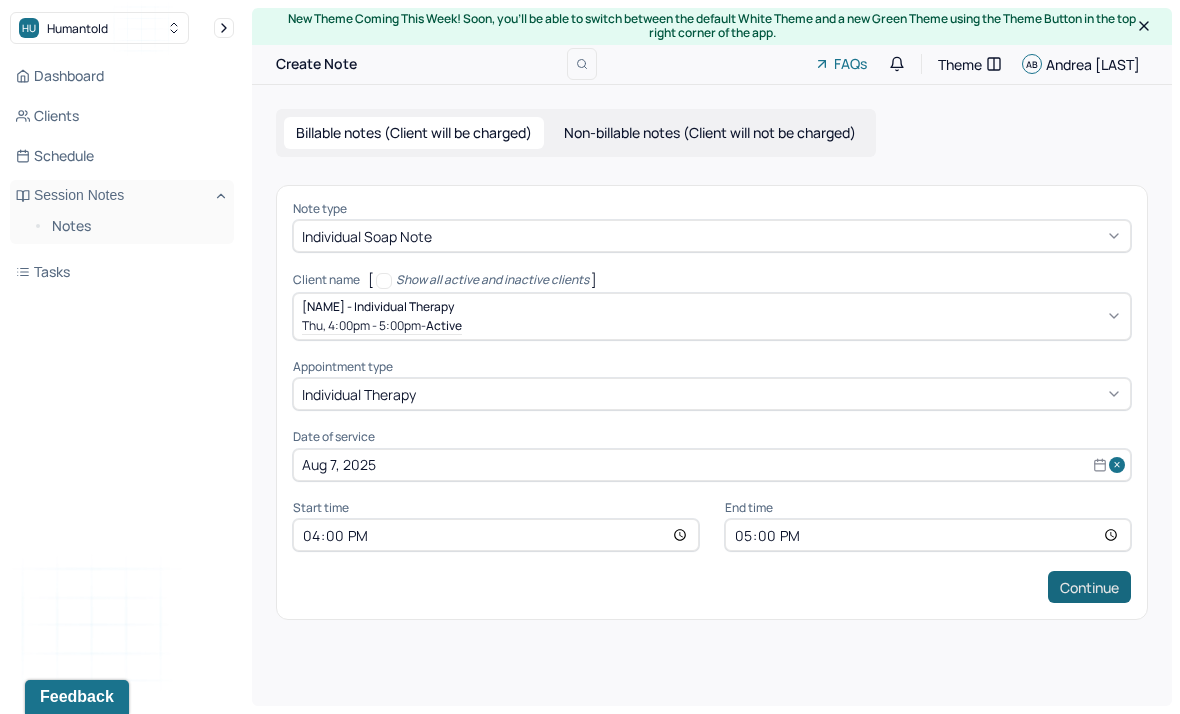 click on "Continue" at bounding box center [1089, 587] 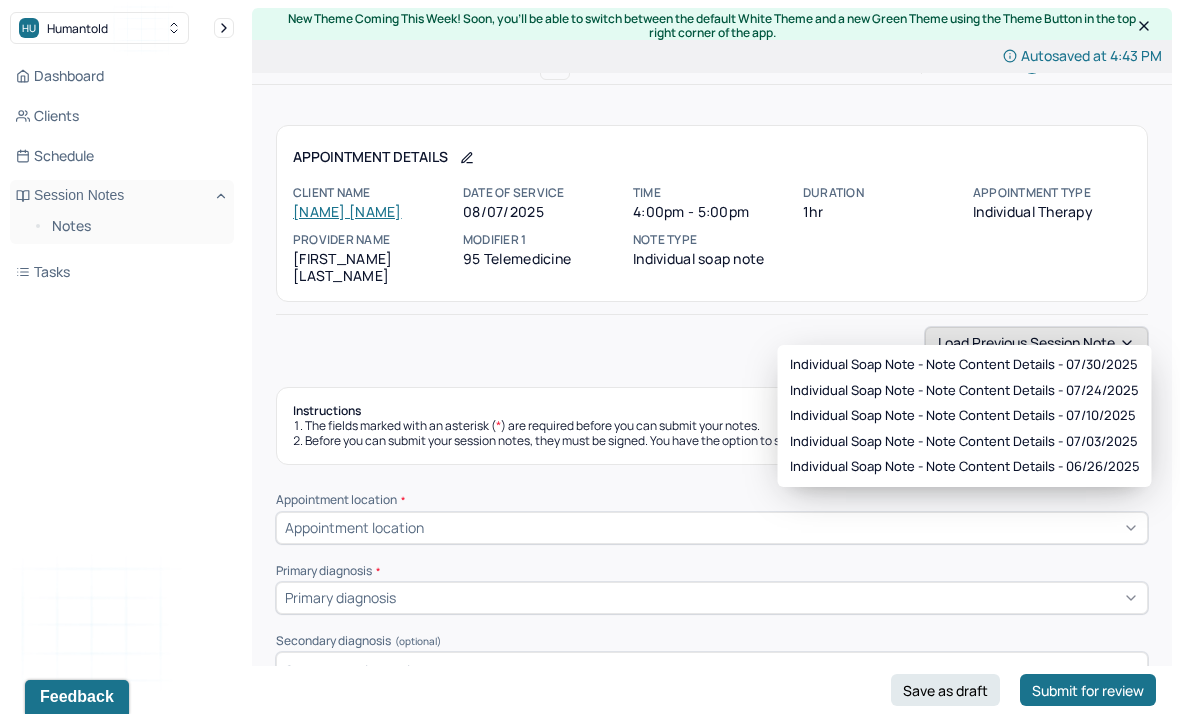 click on "Load previous session note" at bounding box center [1036, 343] 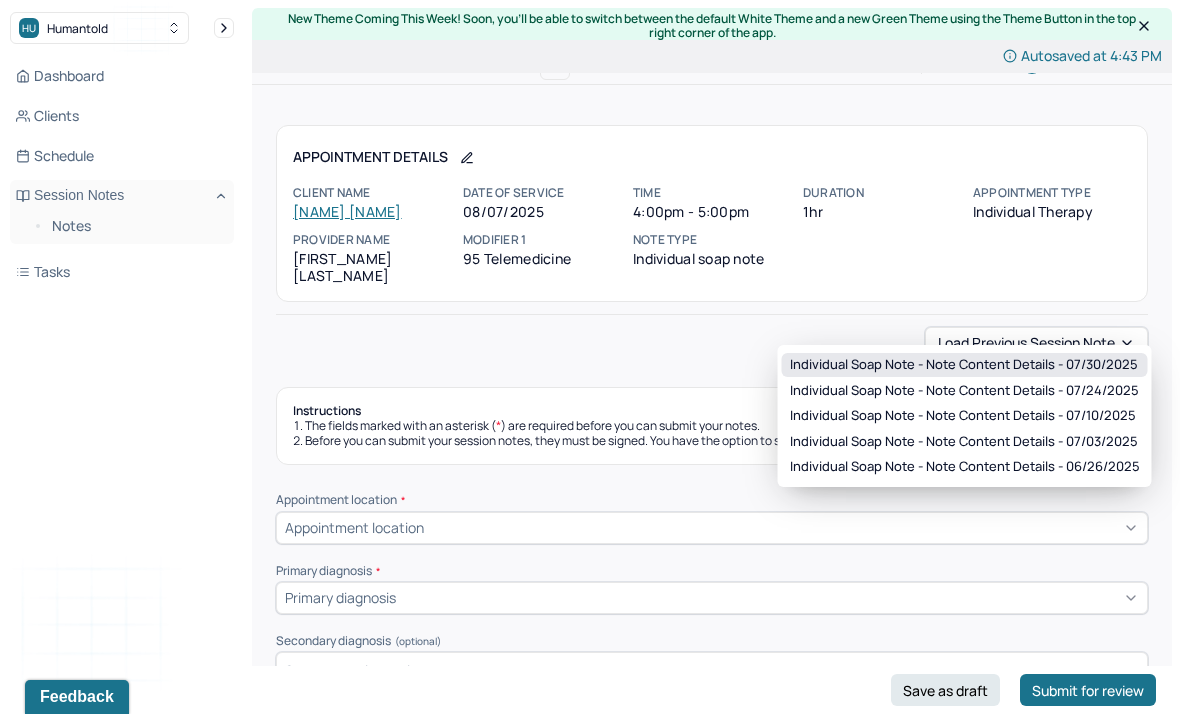 click on "Individual soap note   - Note content Details -   07/30/2025" at bounding box center [964, 365] 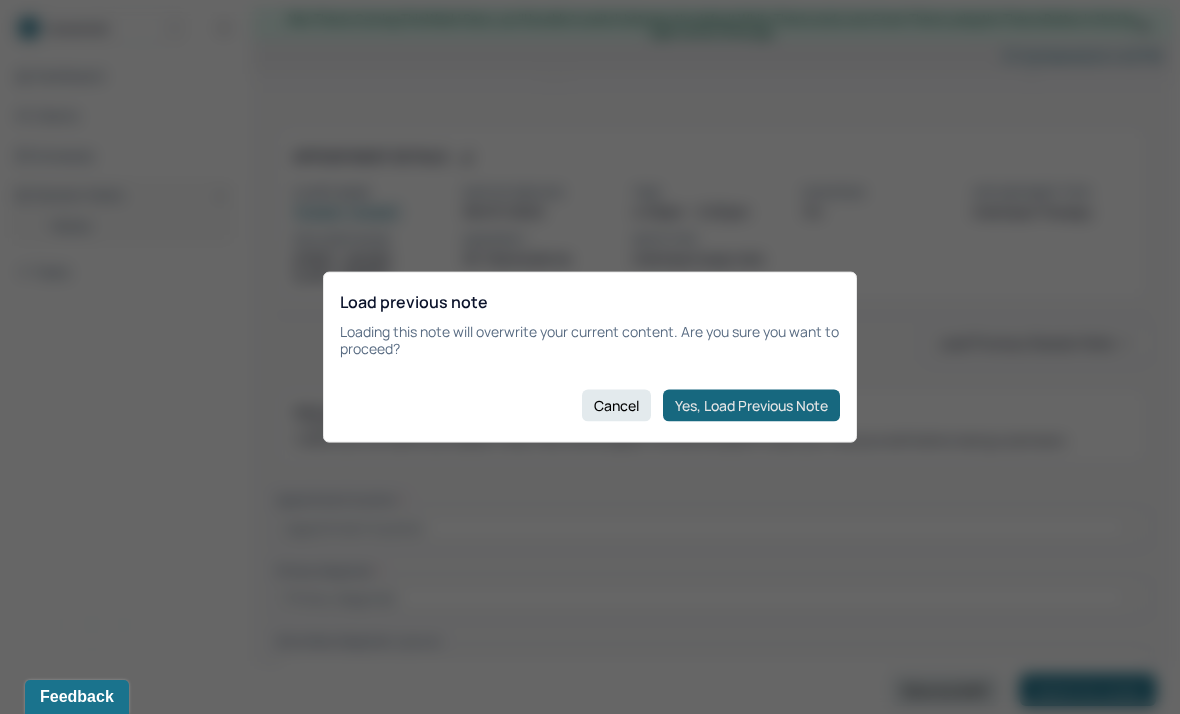 click on "Yes, Load Previous Note" at bounding box center [751, 405] 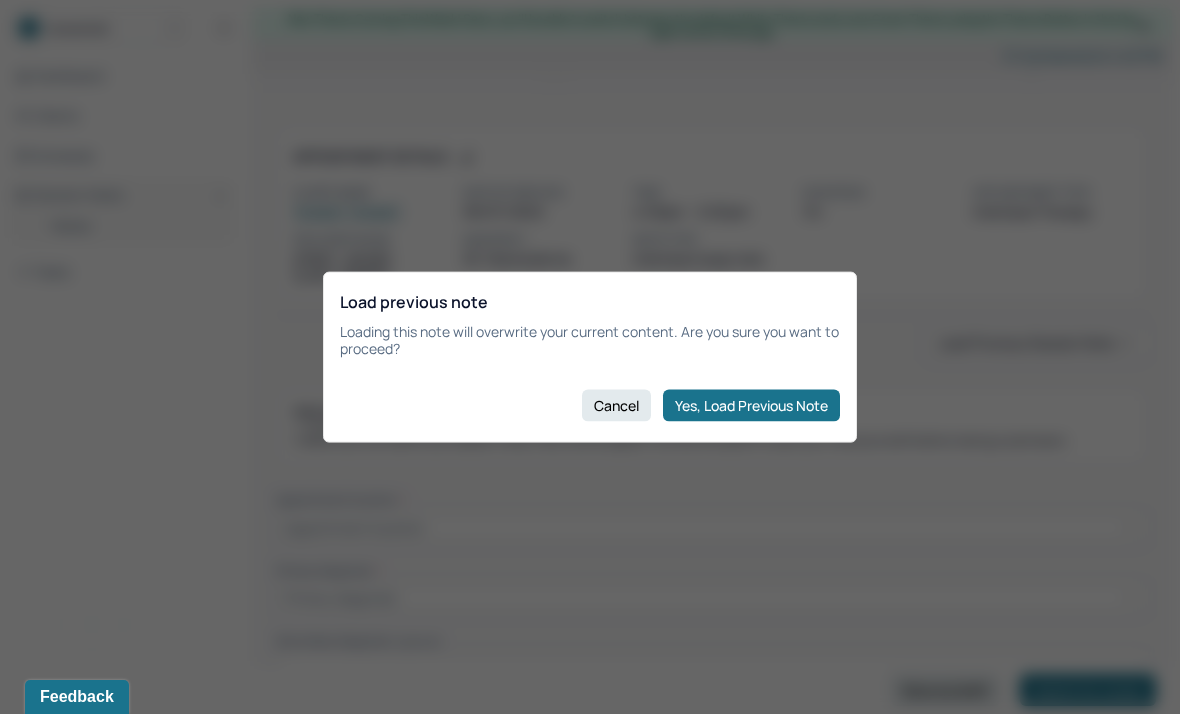 type on "Client presents with racing thoughts, using humor during the session" 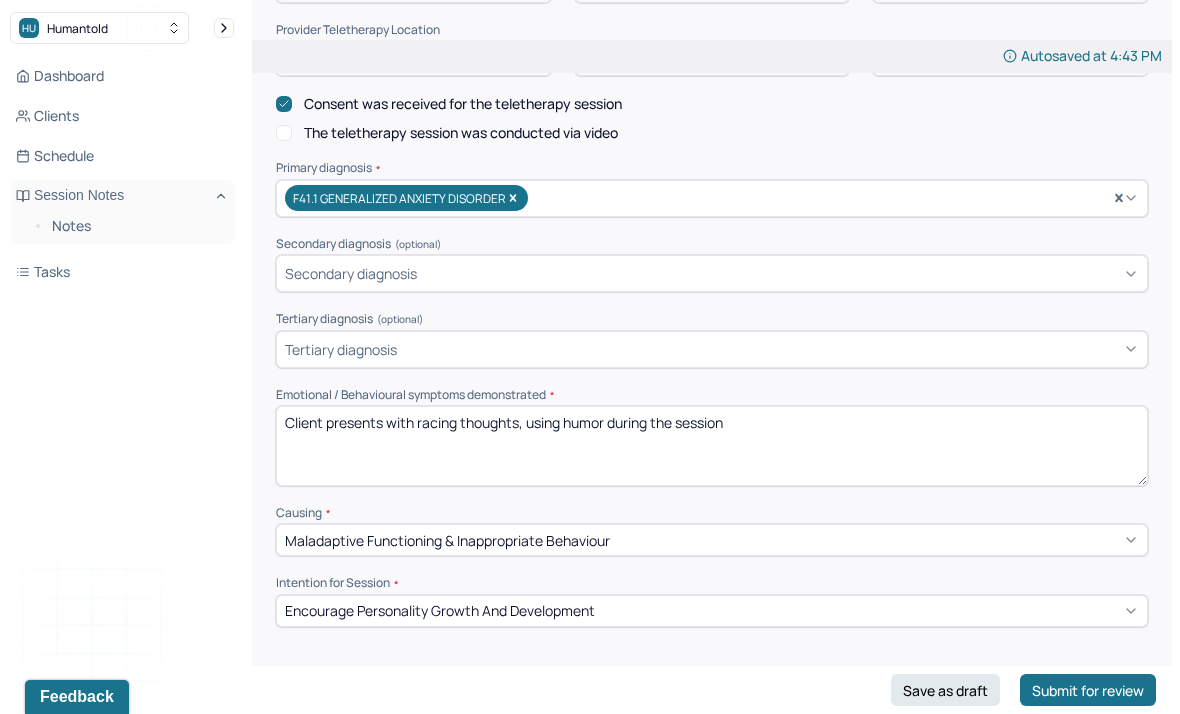scroll, scrollTop: 619, scrollLeft: 0, axis: vertical 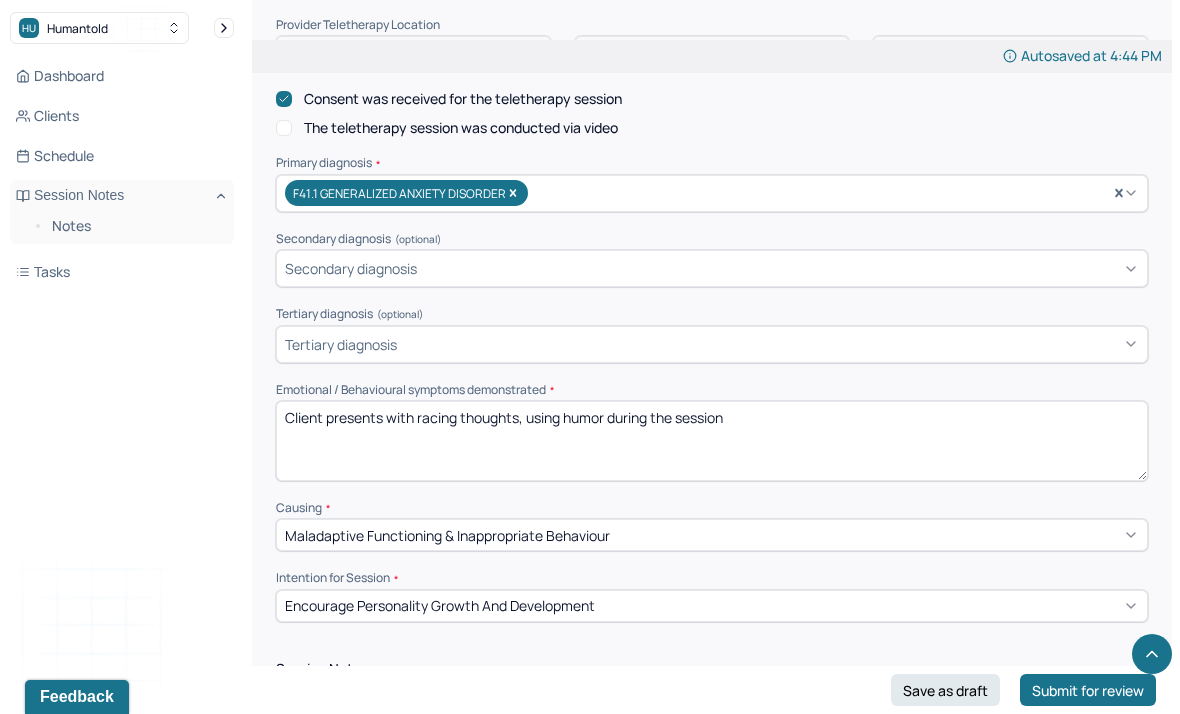 drag, startPoint x: 747, startPoint y: 404, endPoint x: 388, endPoint y: 389, distance: 359.31323 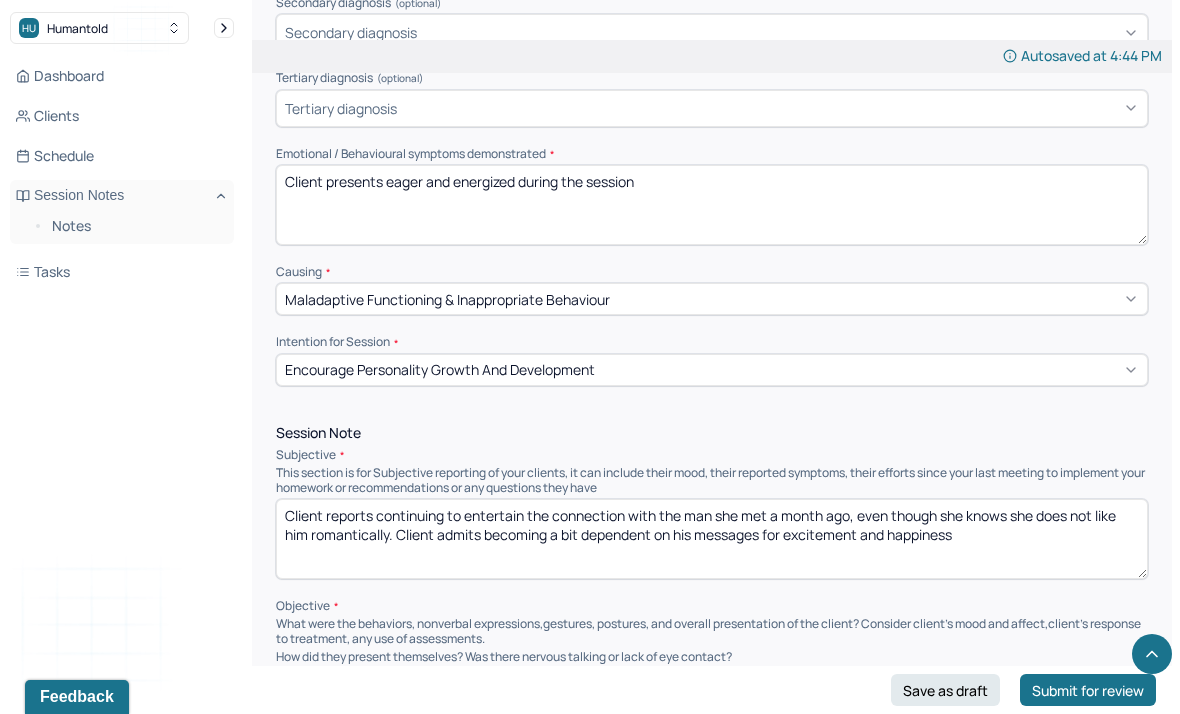 scroll, scrollTop: 907, scrollLeft: 0, axis: vertical 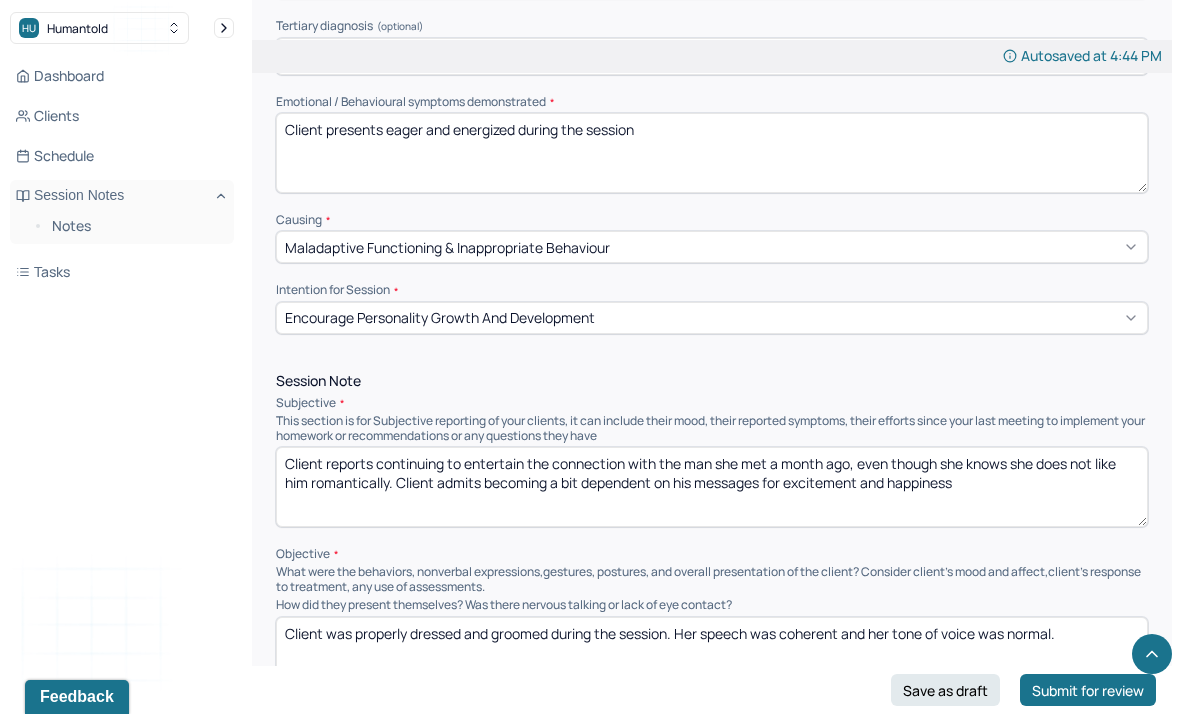 type on "Client presents eager and energized during the session" 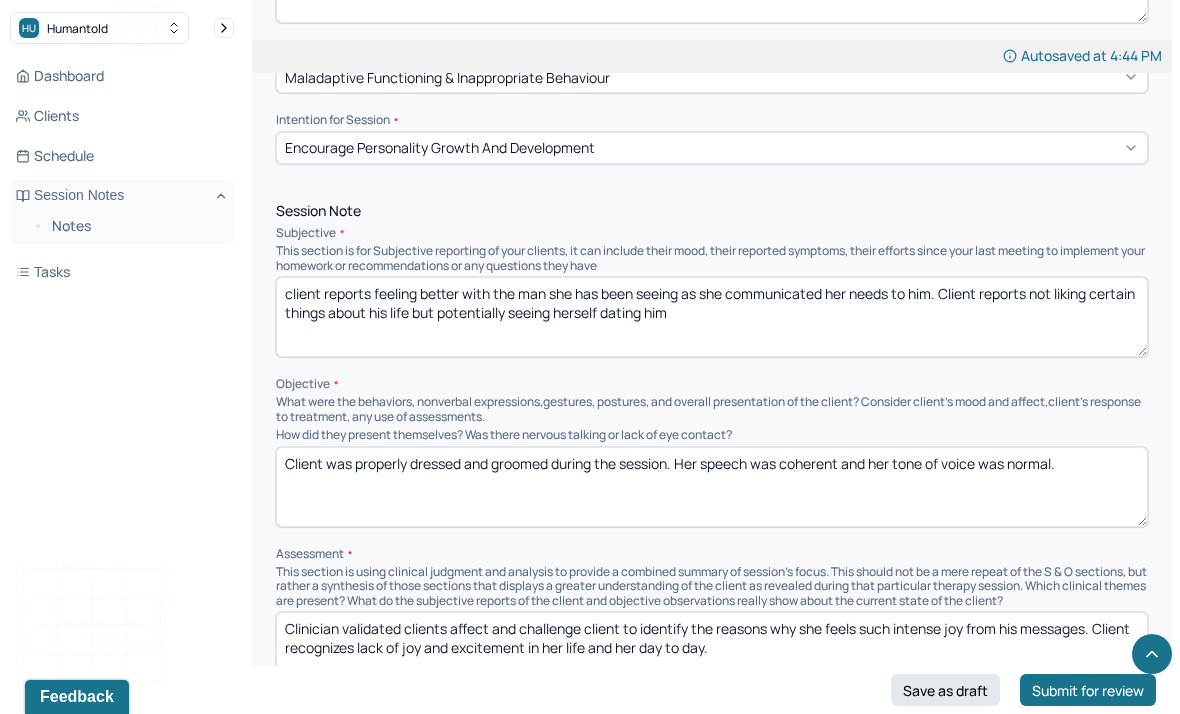 scroll, scrollTop: 1101, scrollLeft: 0, axis: vertical 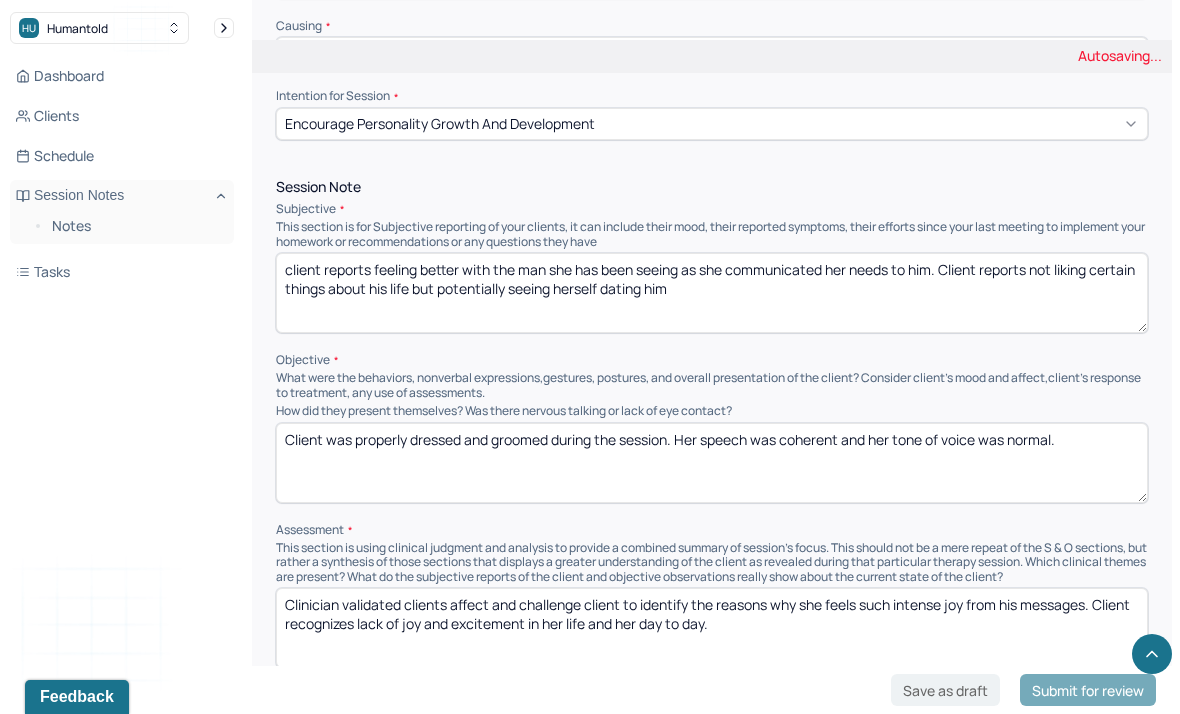 type on "client reports feeling better with the man she has been seeing as she communicated her needs to him. Client reports not liking certain things about his life but potentially seeing herself dating him" 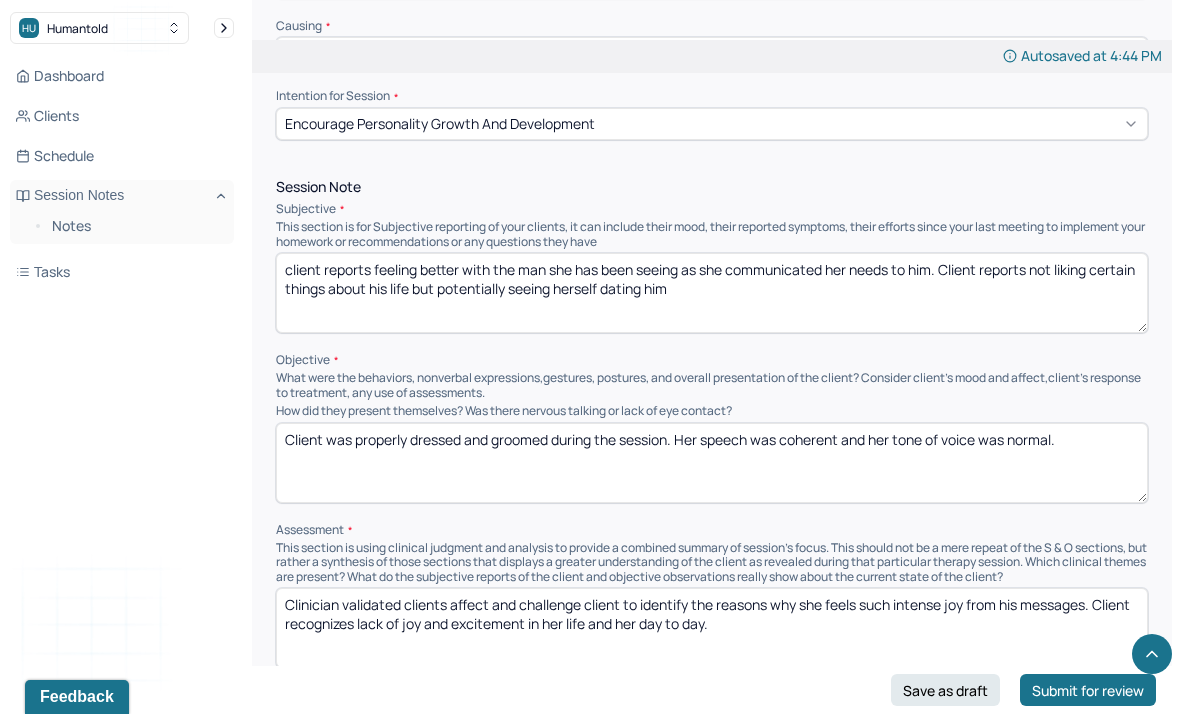 drag, startPoint x: 1082, startPoint y: 428, endPoint x: 360, endPoint y: 412, distance: 722.17725 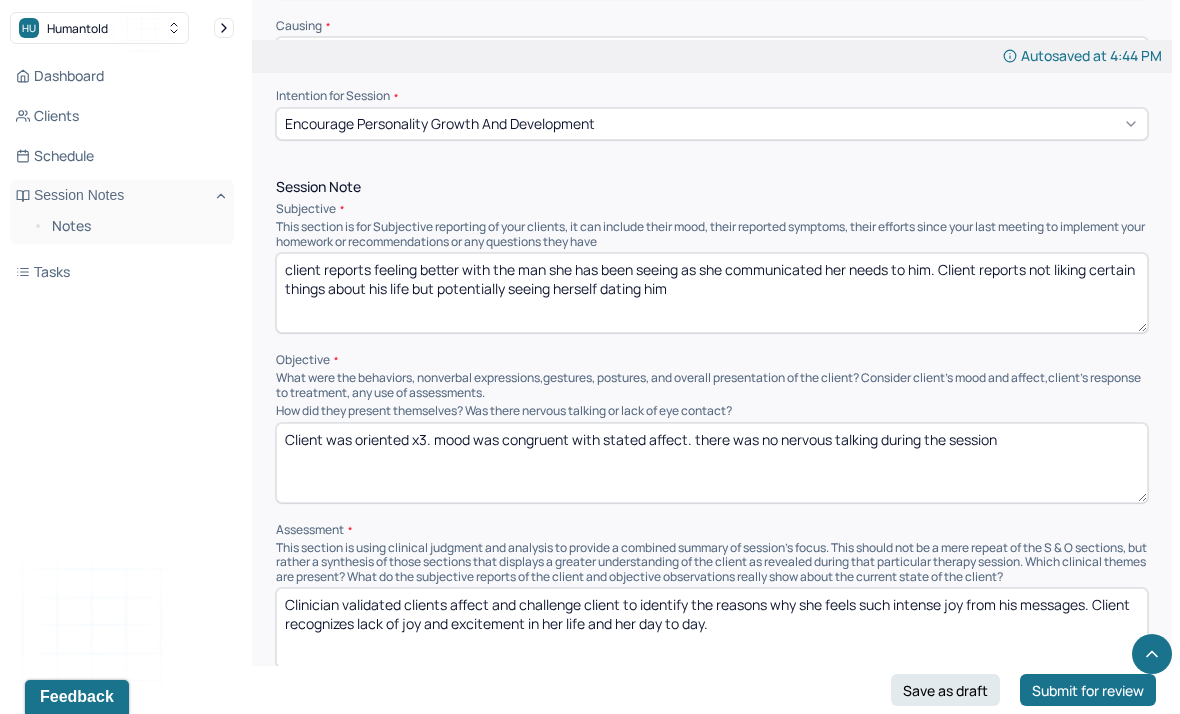 type on "Client was oriented x3. mood was congruent with stated affect. there was no nervous talking during the session" 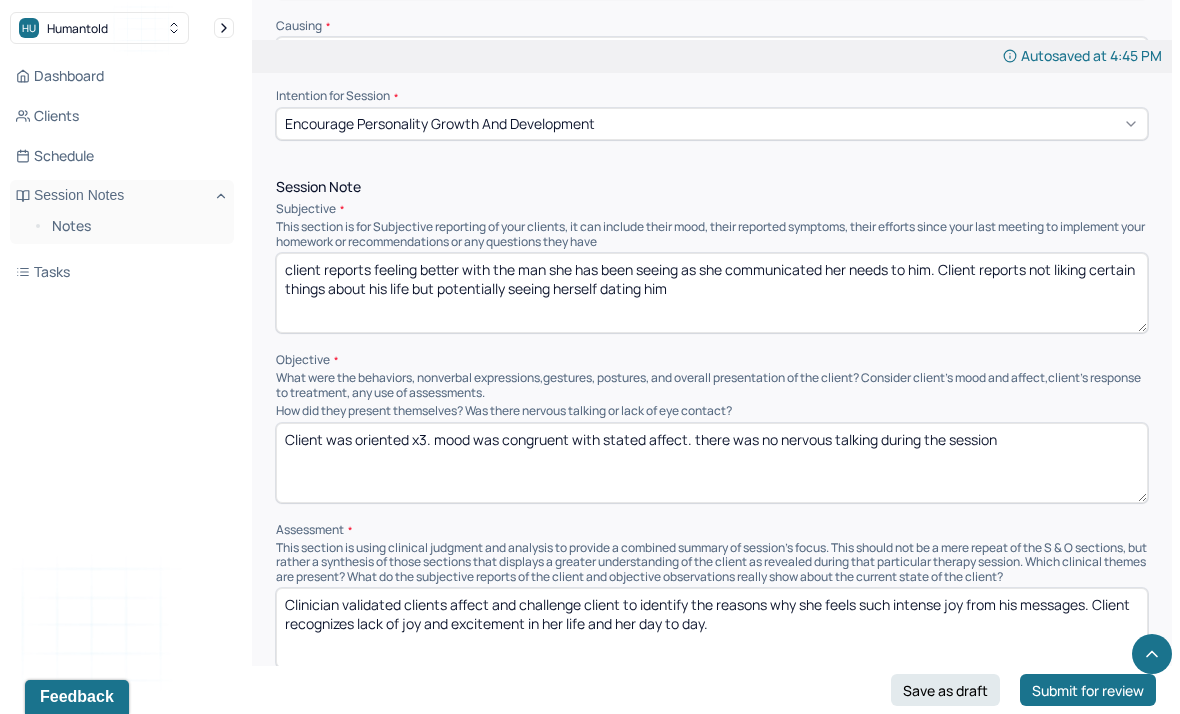 drag, startPoint x: 749, startPoint y: 612, endPoint x: 345, endPoint y: 584, distance: 404.96915 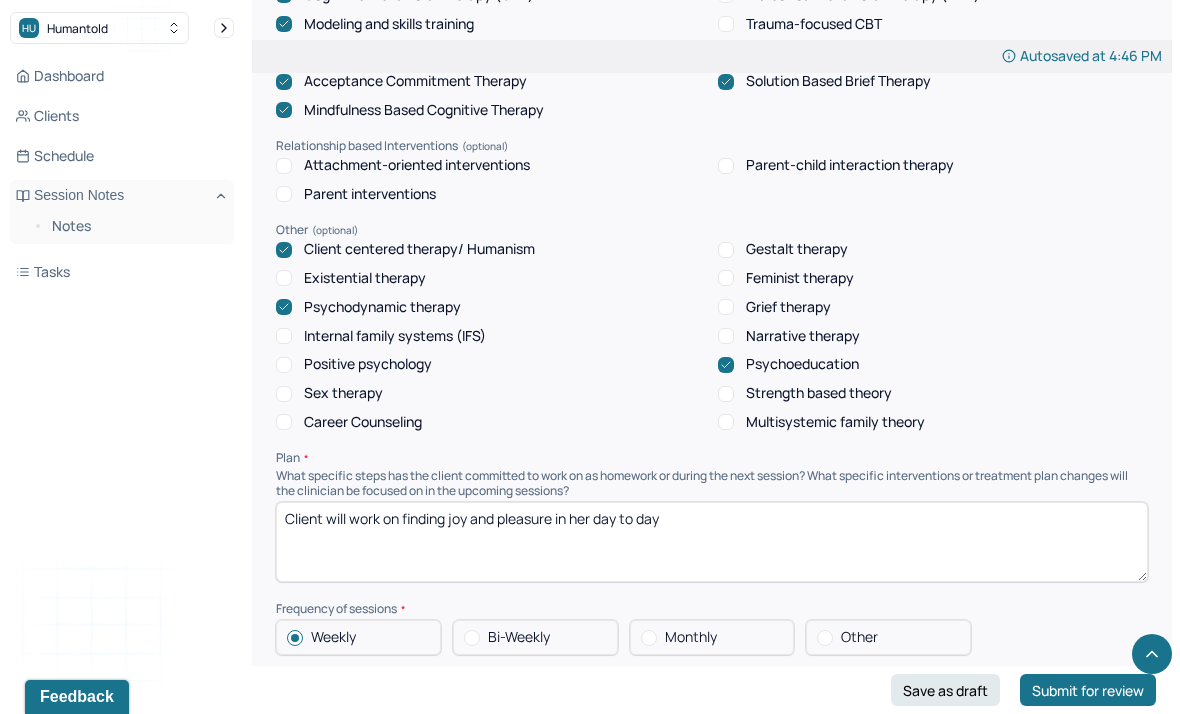 scroll, scrollTop: 1996, scrollLeft: 0, axis: vertical 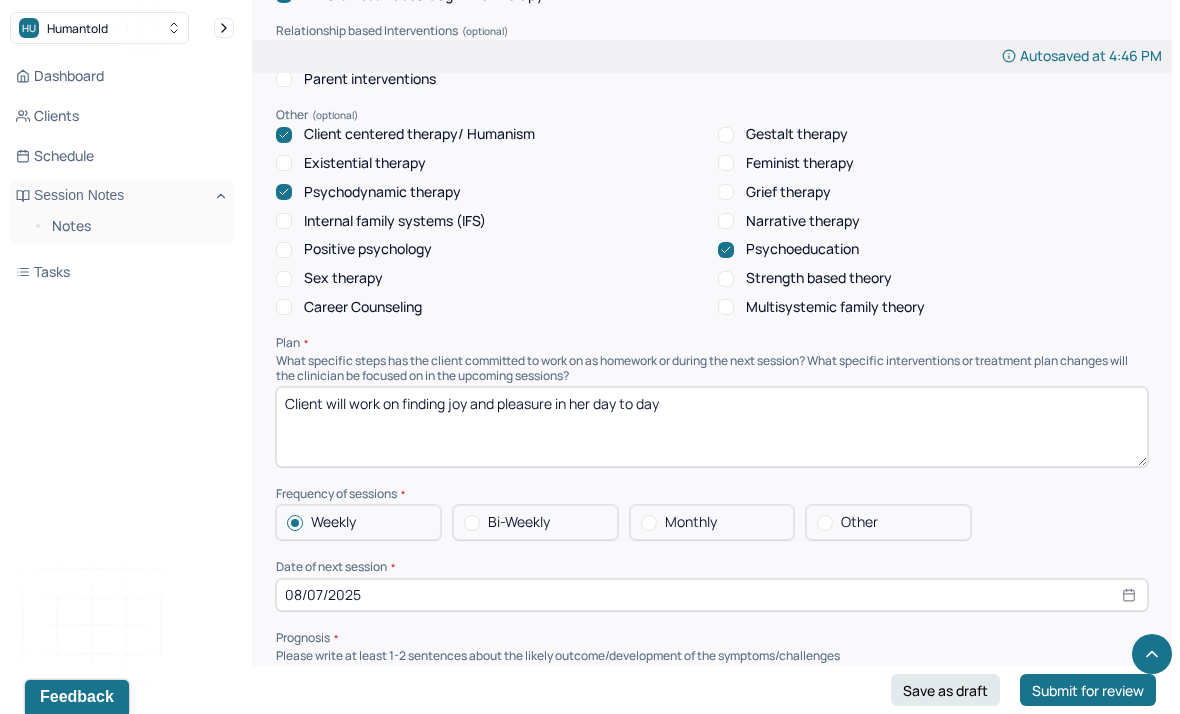 type on "Clinician attempts to challenge client into recognizing familiar patterns of behavior yet client is not ready to recognize them. Clinician will continue assessing for patterns in which client chooses to be romantically involved with someone she does not like to avoid feelings of loneliness." 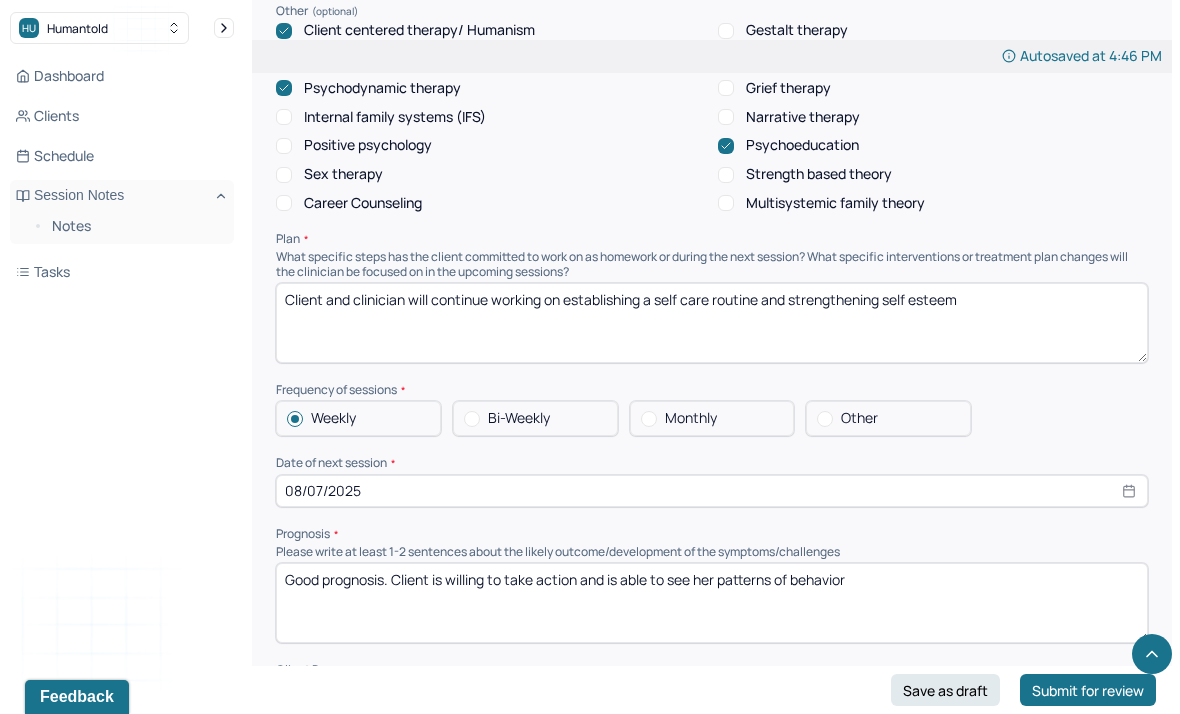 scroll, scrollTop: 2120, scrollLeft: 0, axis: vertical 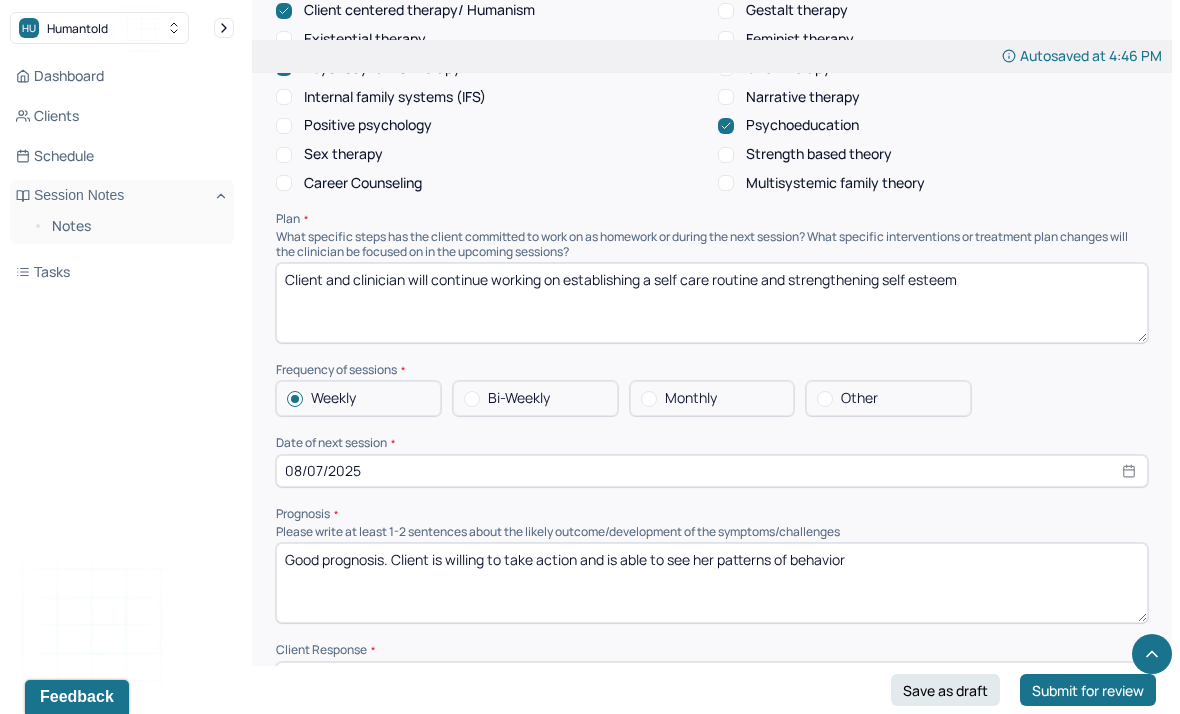 type on "Client and clinician will continue working on establishing a self care routine and strengthening self esteem" 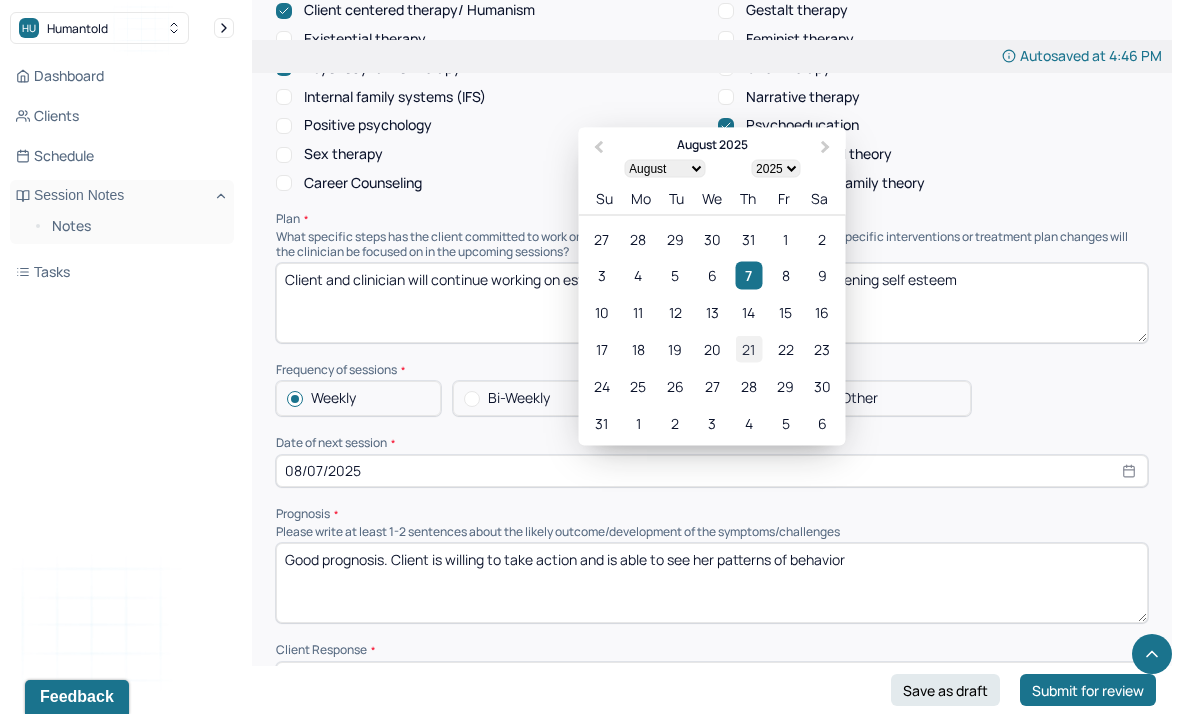 click on "21" at bounding box center (748, 348) 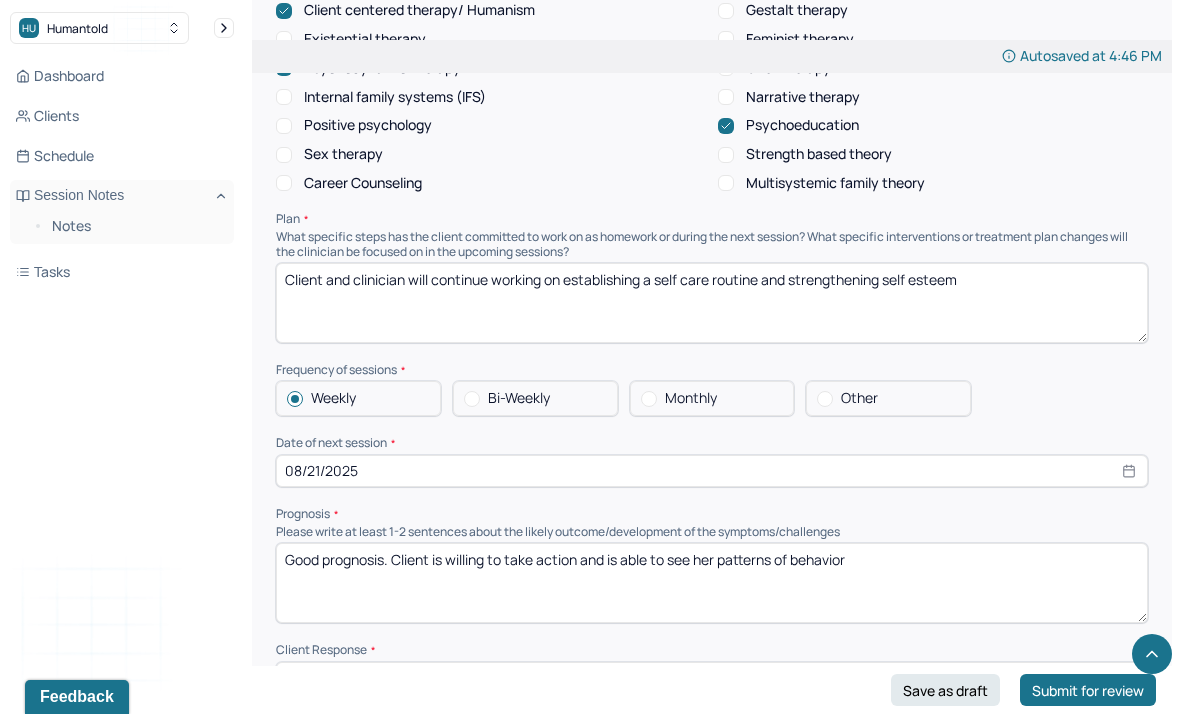 click at bounding box center (825, 399) 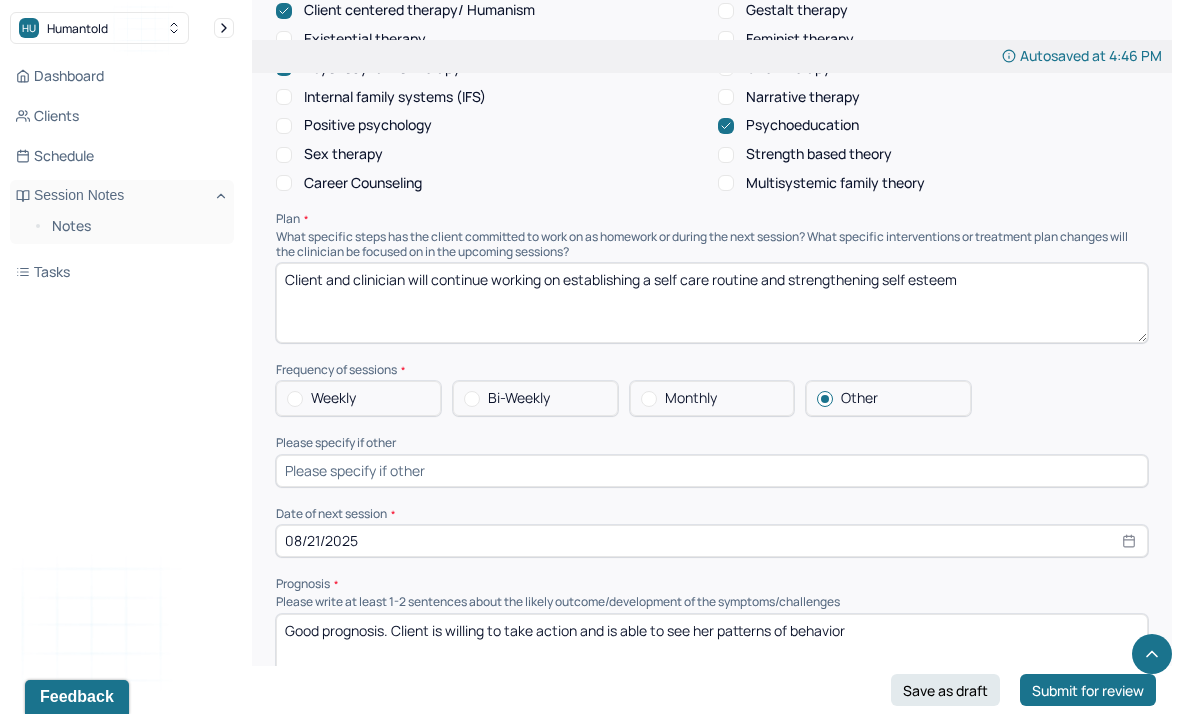 click at bounding box center (712, 471) 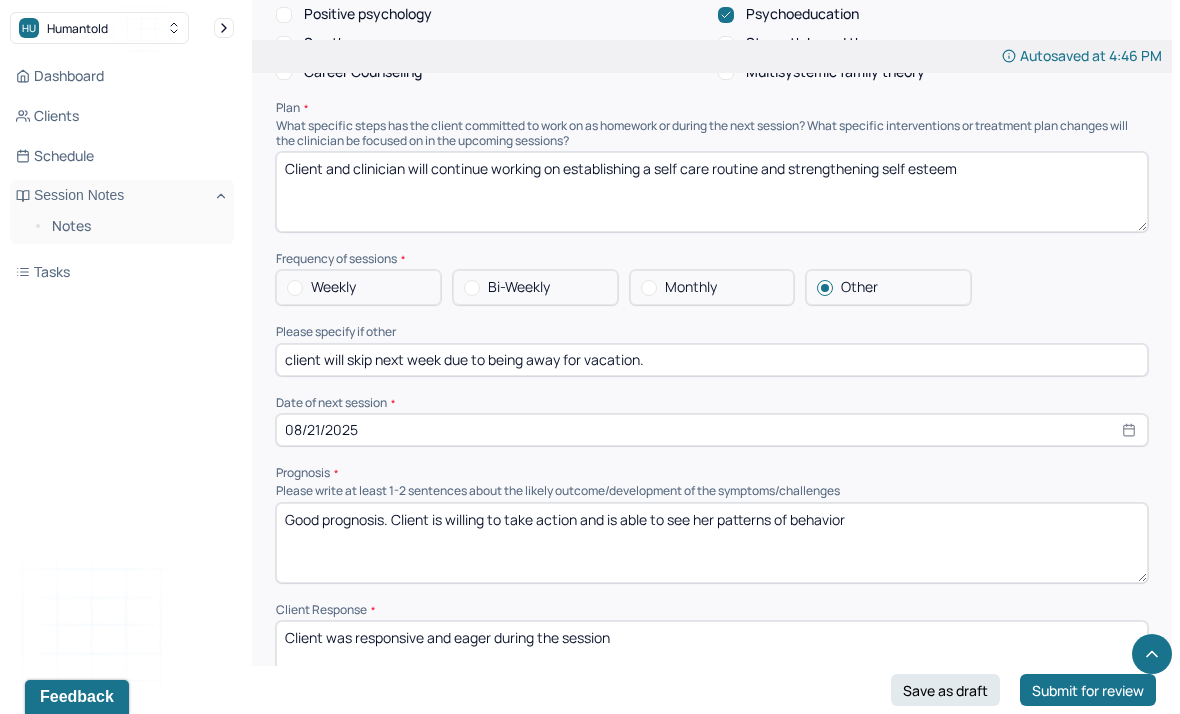 scroll, scrollTop: 2245, scrollLeft: 0, axis: vertical 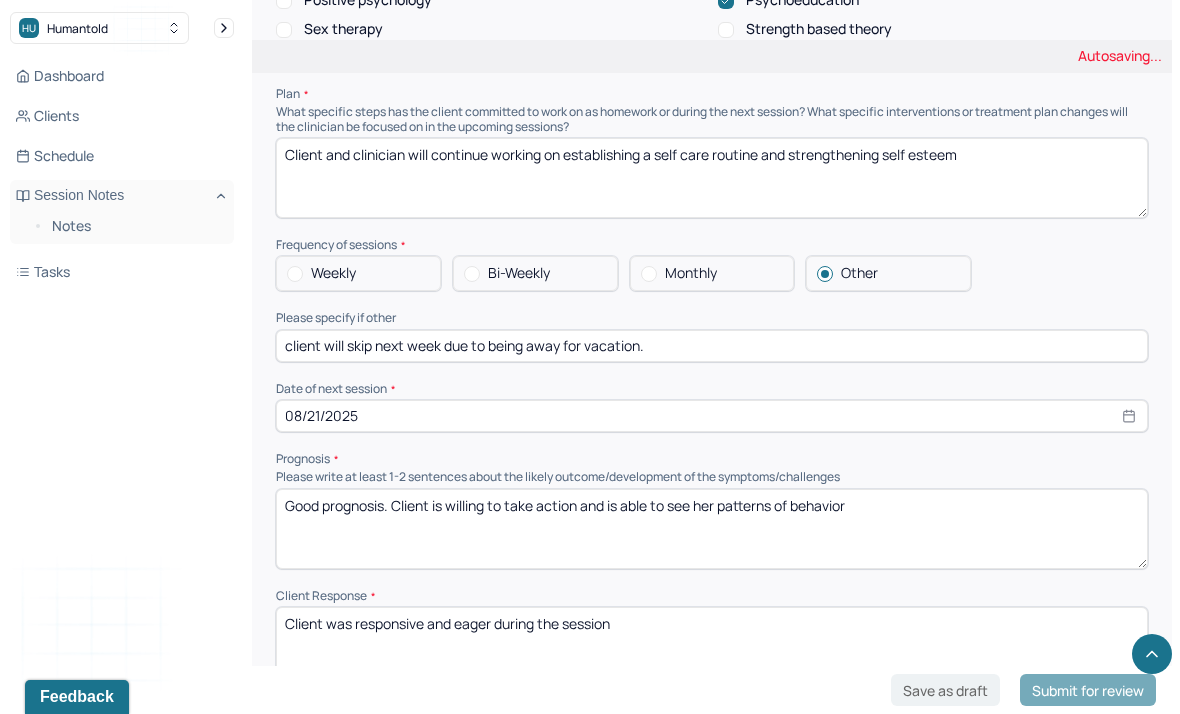 type on "client will skip next week due to being away for vacation." 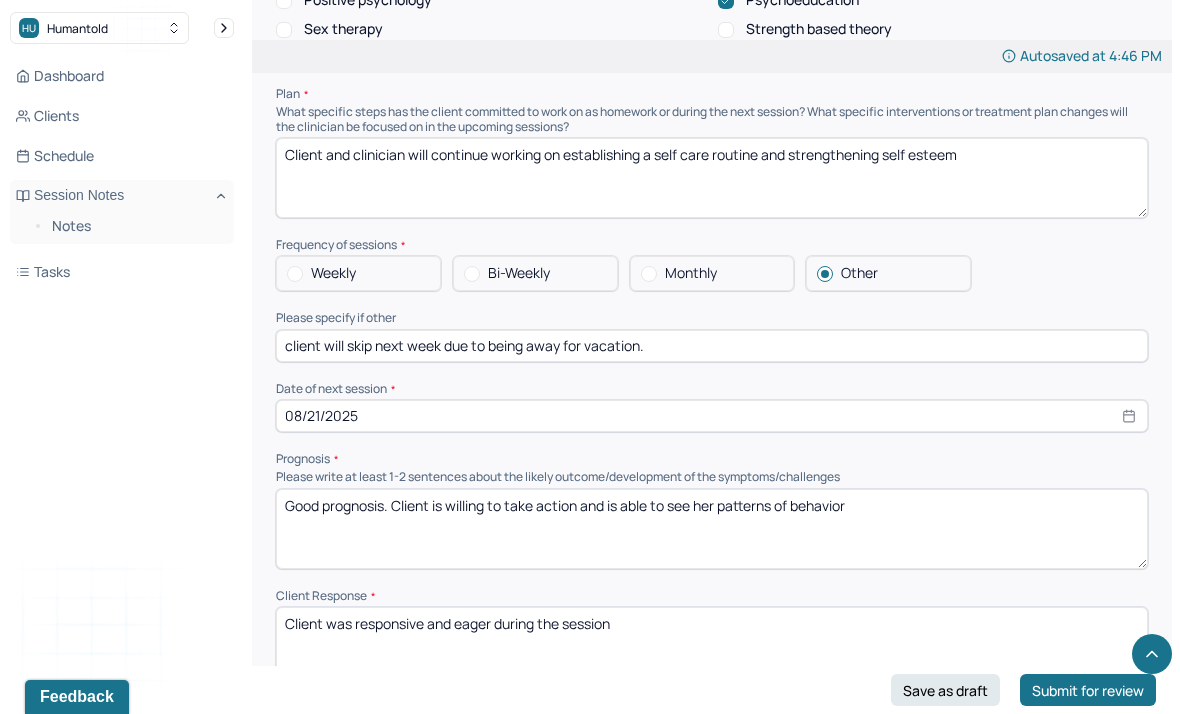 drag, startPoint x: 904, startPoint y: 475, endPoint x: 258, endPoint y: 452, distance: 646.4093 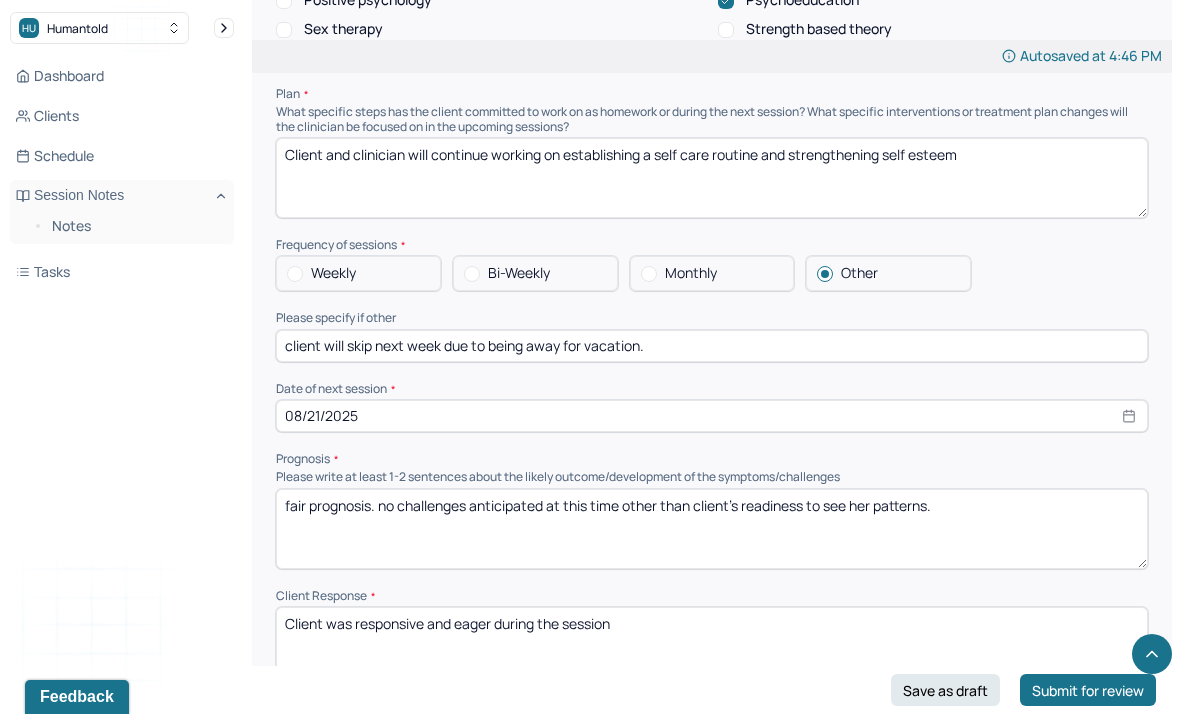 click on "fair prognosis. no challenges anticipated at this time other than client's readiness to see her patterns." at bounding box center [712, 529] 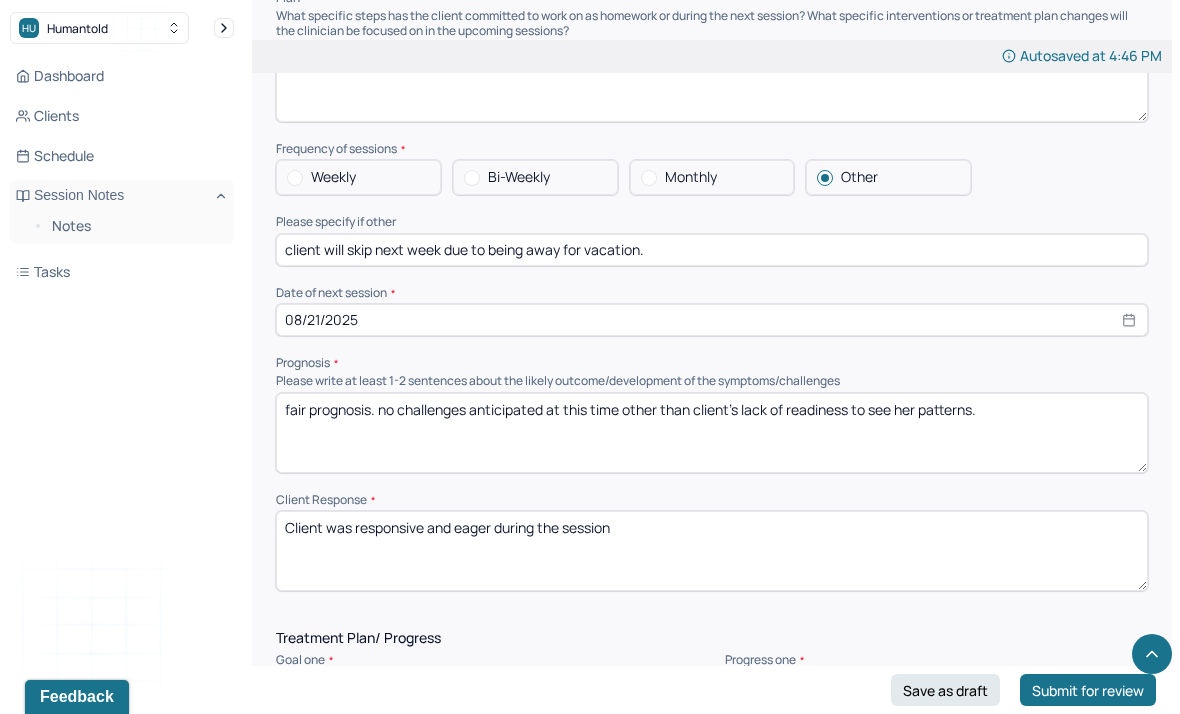 scroll, scrollTop: 2346, scrollLeft: 0, axis: vertical 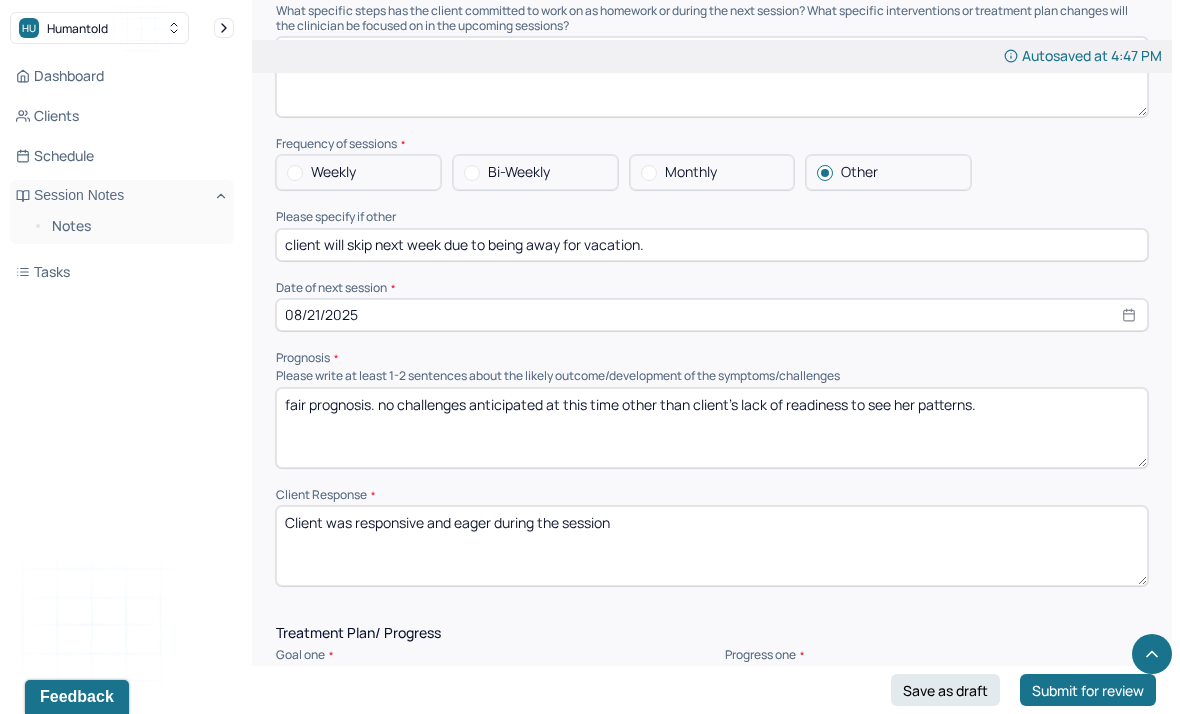 type on "fair prognosis. no challenges anticipated at this time other than client's lack of readiness to see her patterns." 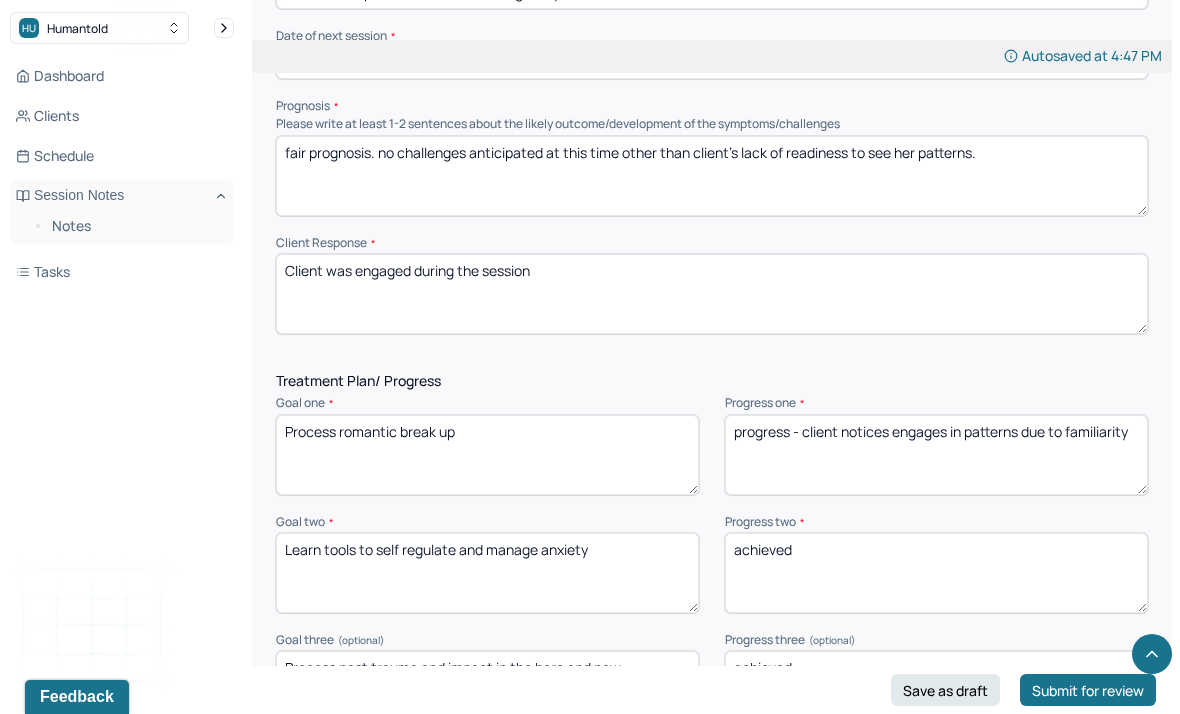 scroll, scrollTop: 2627, scrollLeft: 0, axis: vertical 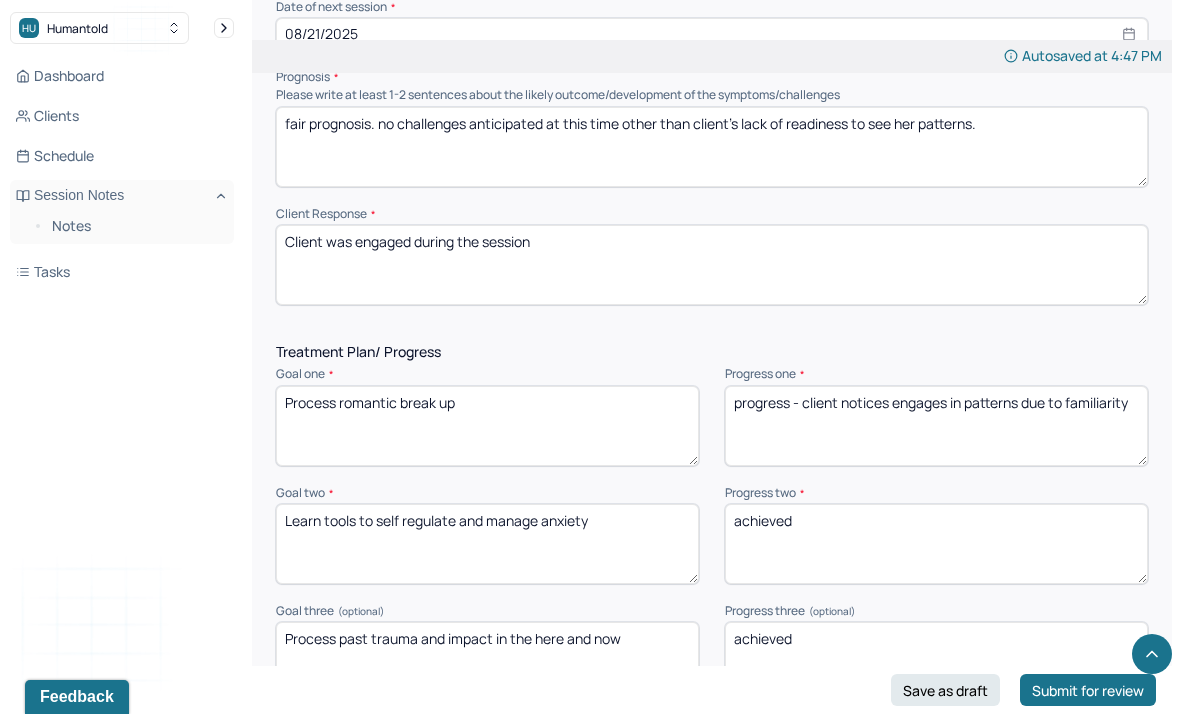 type on "Client was engaged during the session" 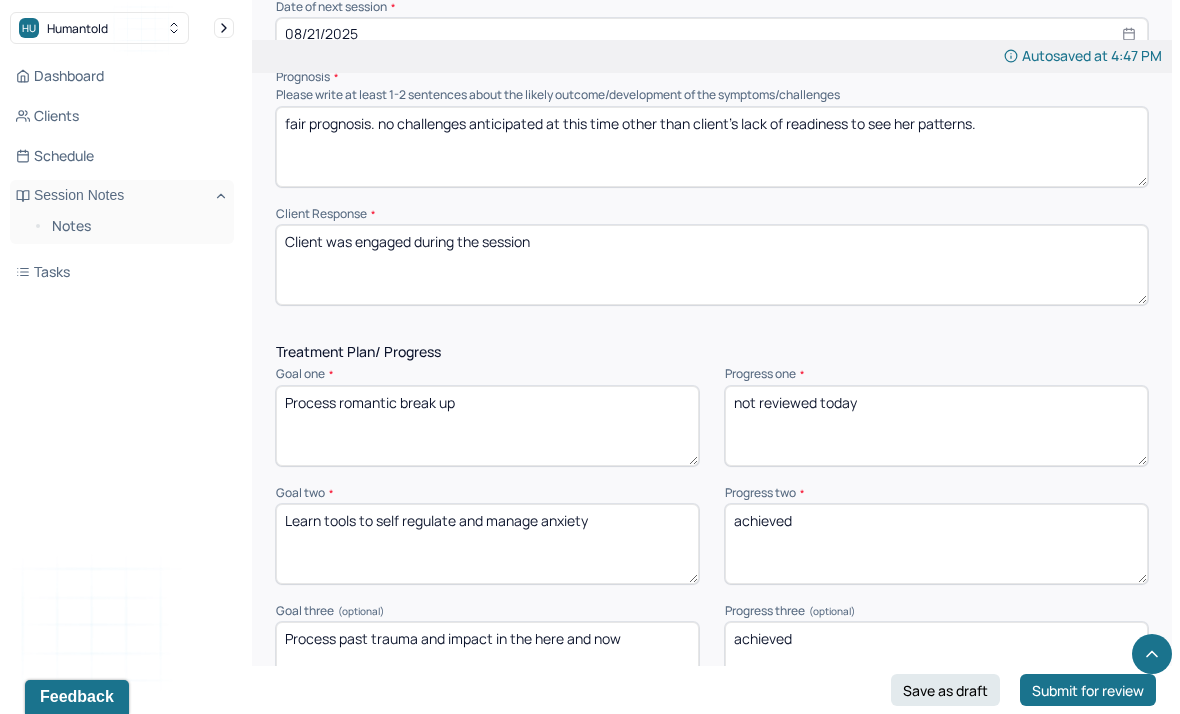 type on "not reviewed today" 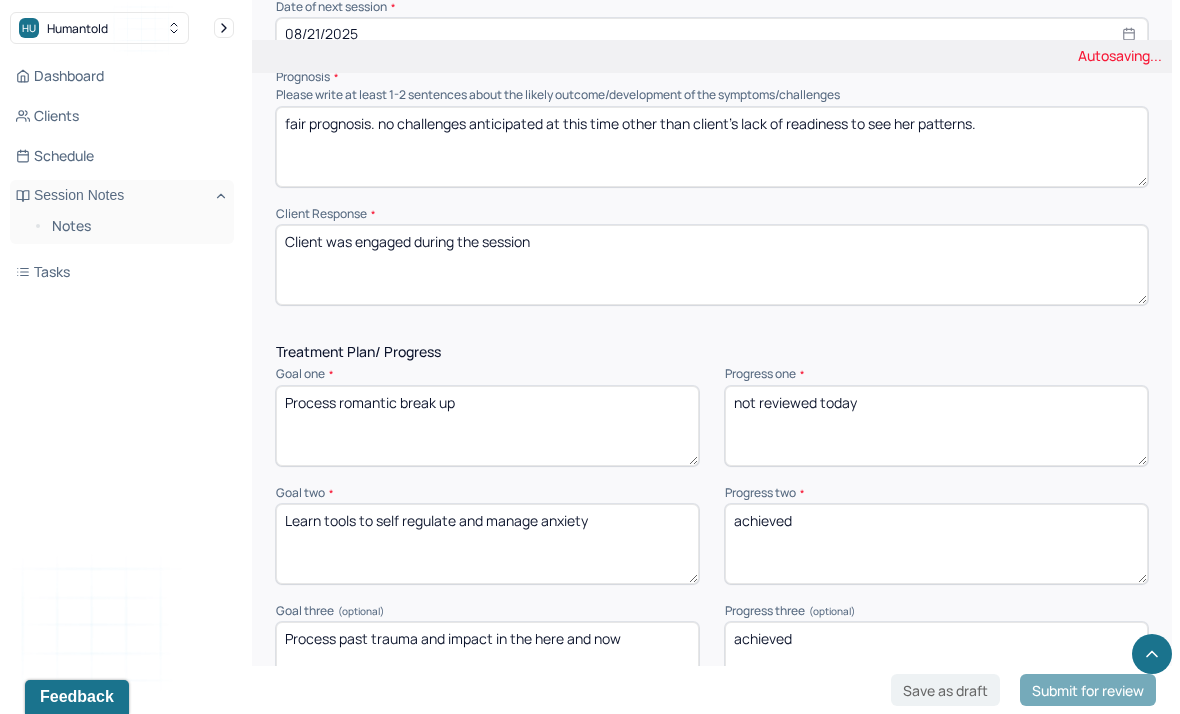 drag, startPoint x: 834, startPoint y: 499, endPoint x: 630, endPoint y: 487, distance: 204.35263 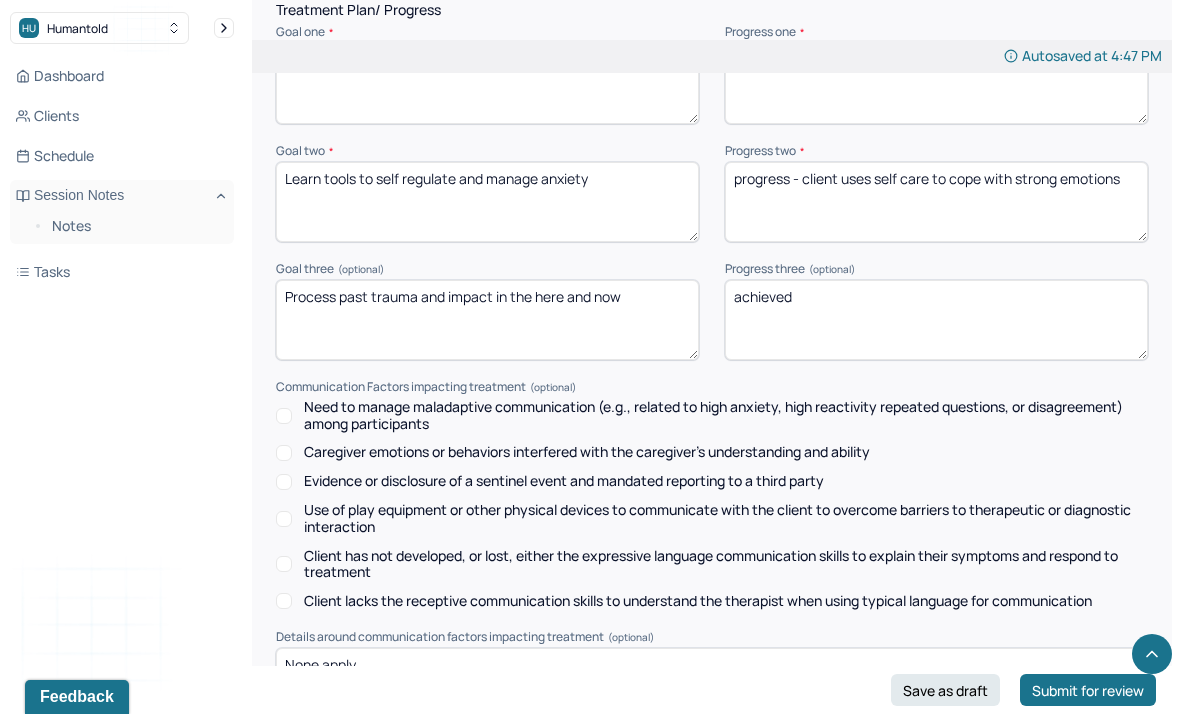 scroll, scrollTop: 3175, scrollLeft: 0, axis: vertical 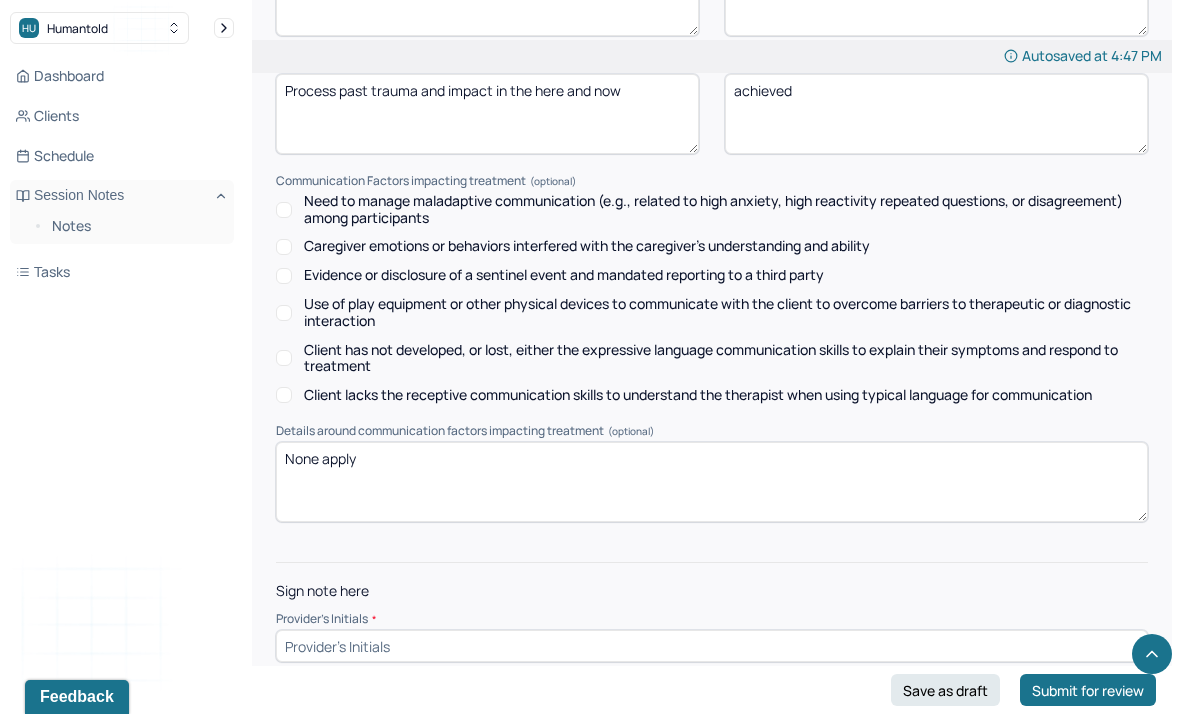 type on "progress - client uses self care to cope with strong emotions" 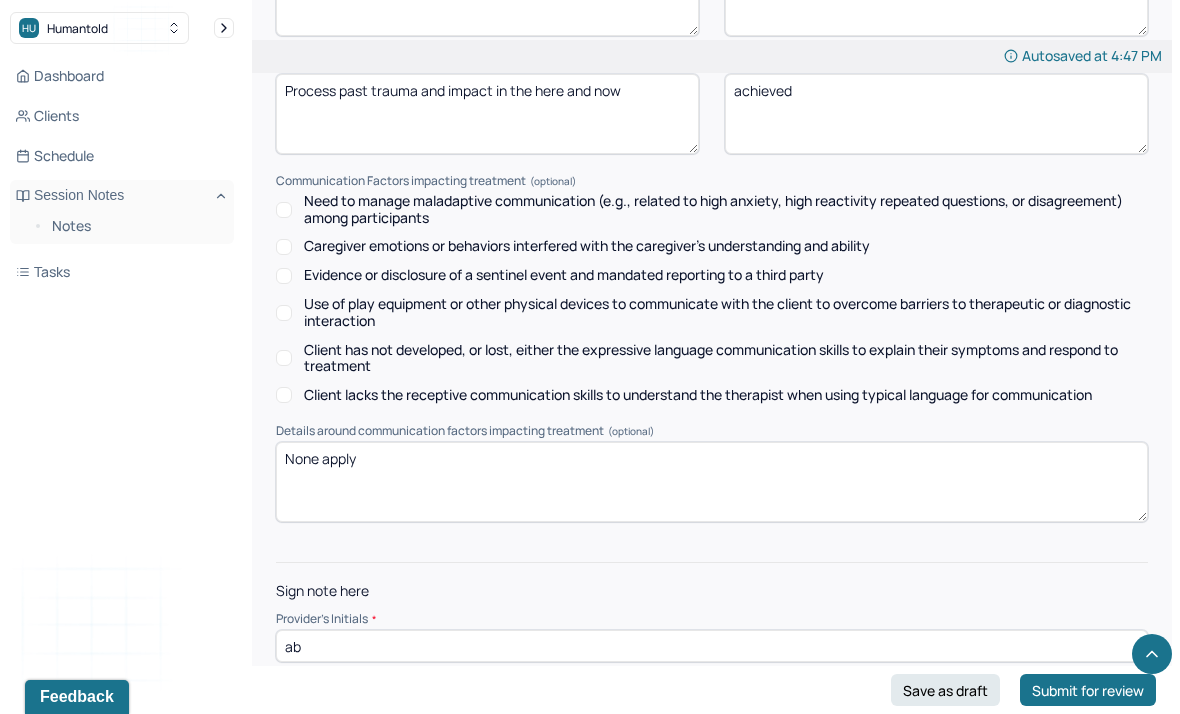 type on "ab" 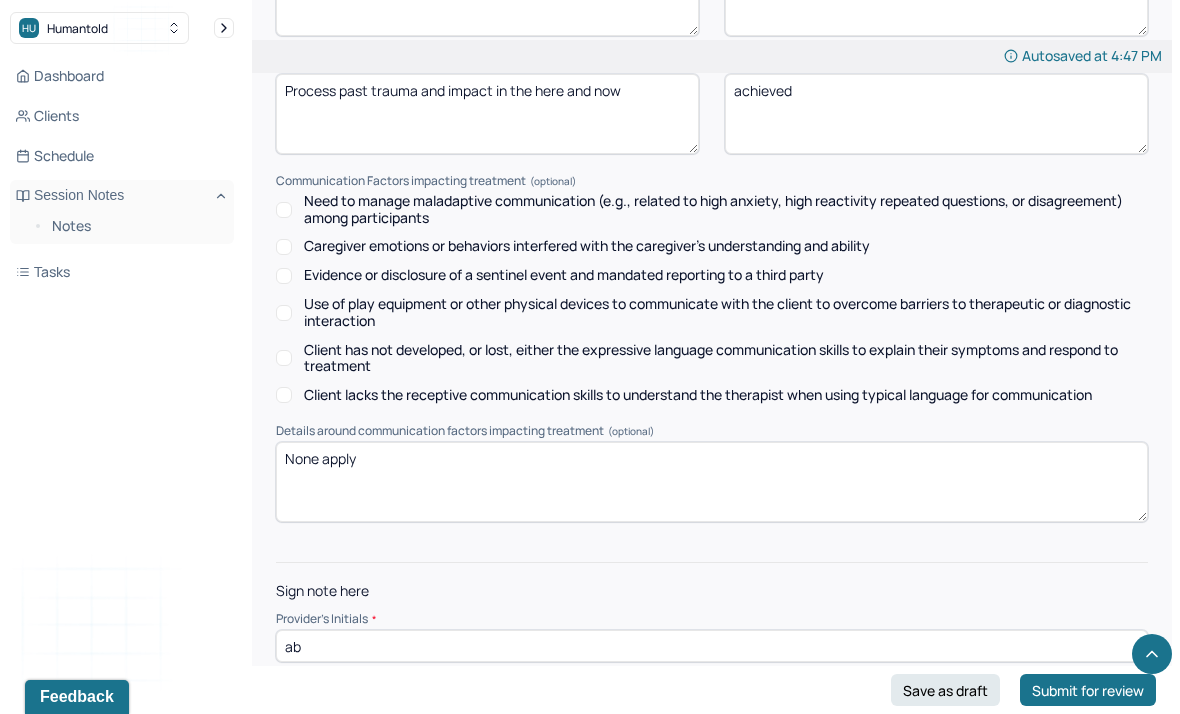 click on "Submit for review" at bounding box center [1088, 690] 